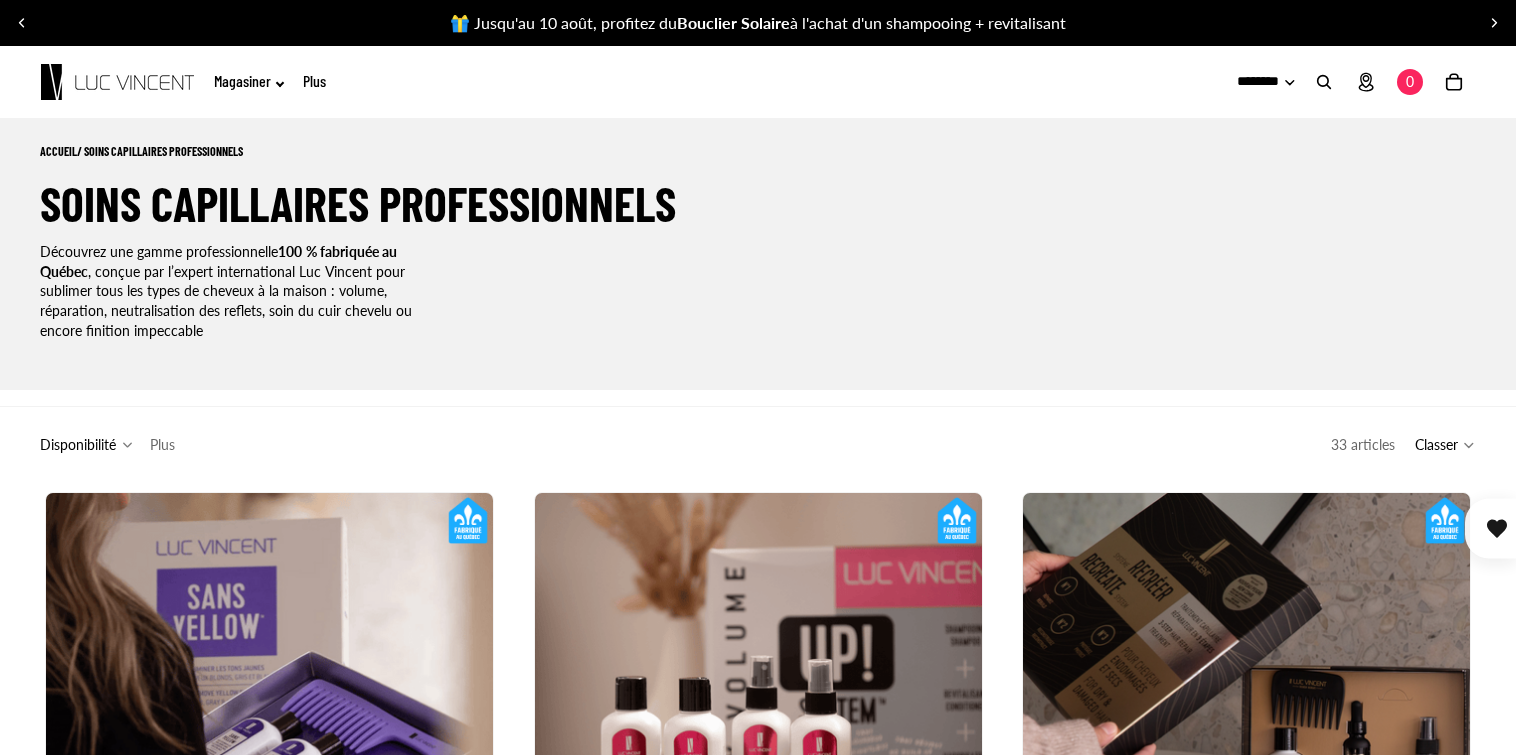 click on "0" 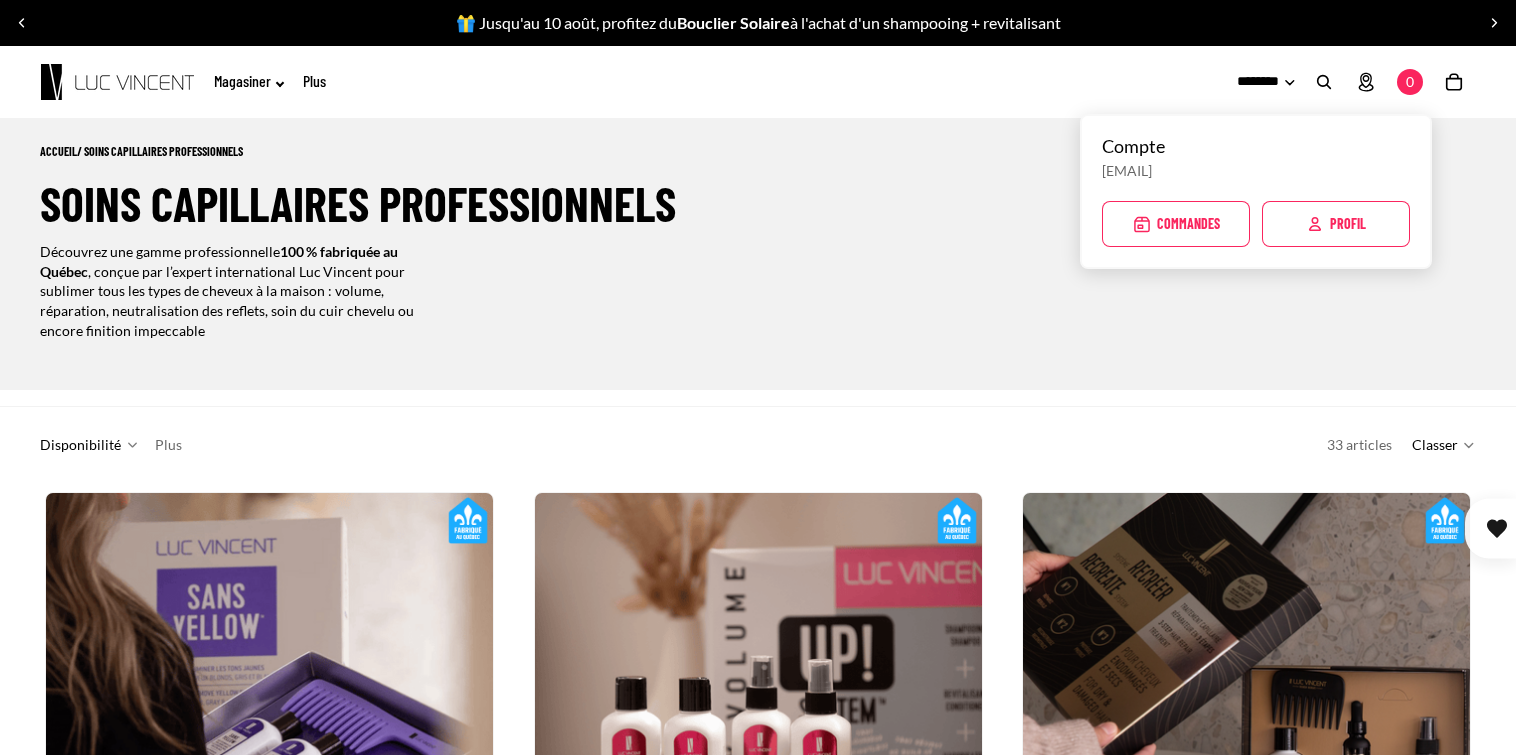 scroll, scrollTop: 0, scrollLeft: 320, axis: horizontal 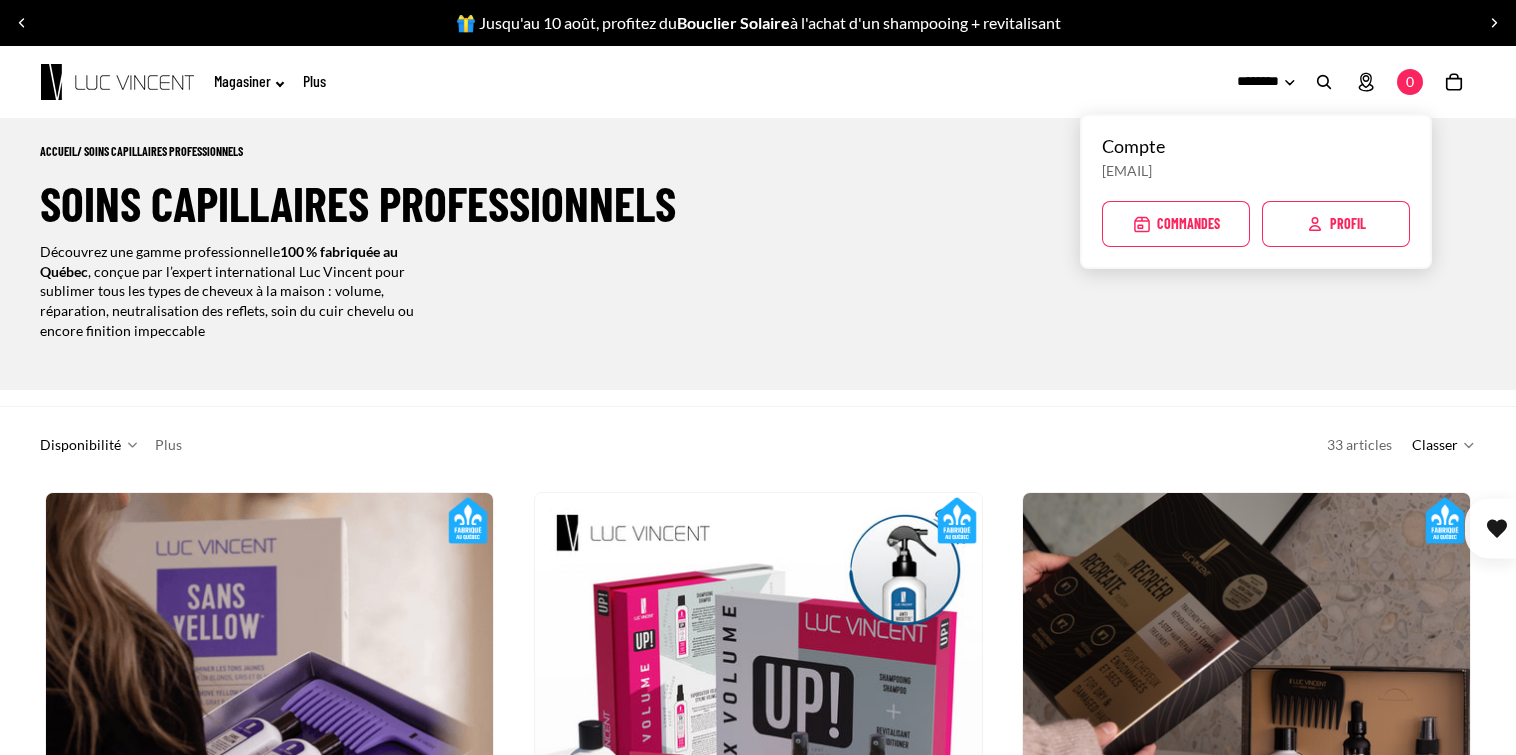 click on "ACCUEIL  / Soins Capillaires Professionnels
Soins Capillaires Professionnels
Découvrez une gamme professionnelle  100 % fabriquée au Québec , conçue par l’expert international Luc Vincent pour sublimer tous les types de cheveux à la maison : volume, réparation, neutralisation des reflets, soin du cuir chevelu ou encore finition impeccable" at bounding box center (758, 255) 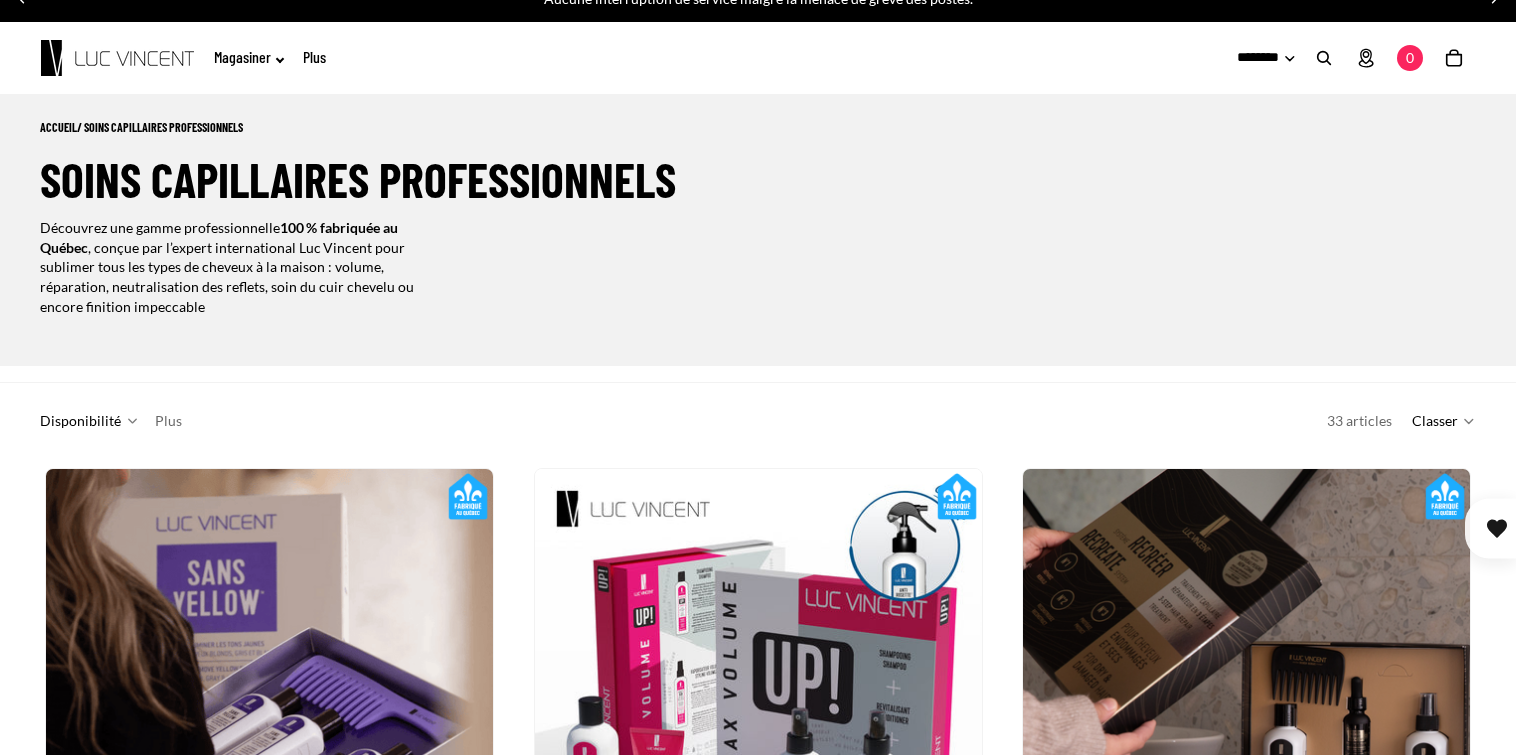 scroll, scrollTop: 0, scrollLeft: 0, axis: both 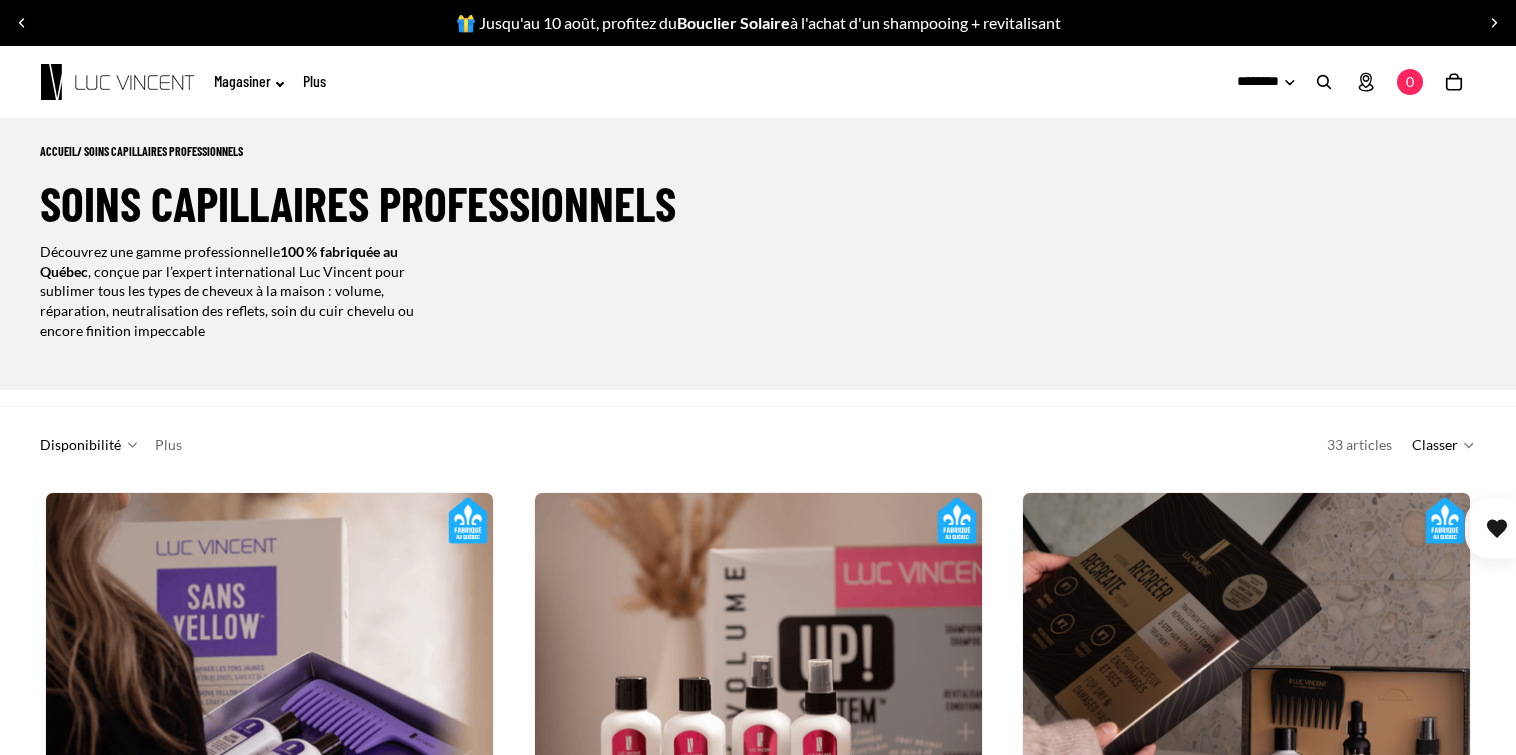 click 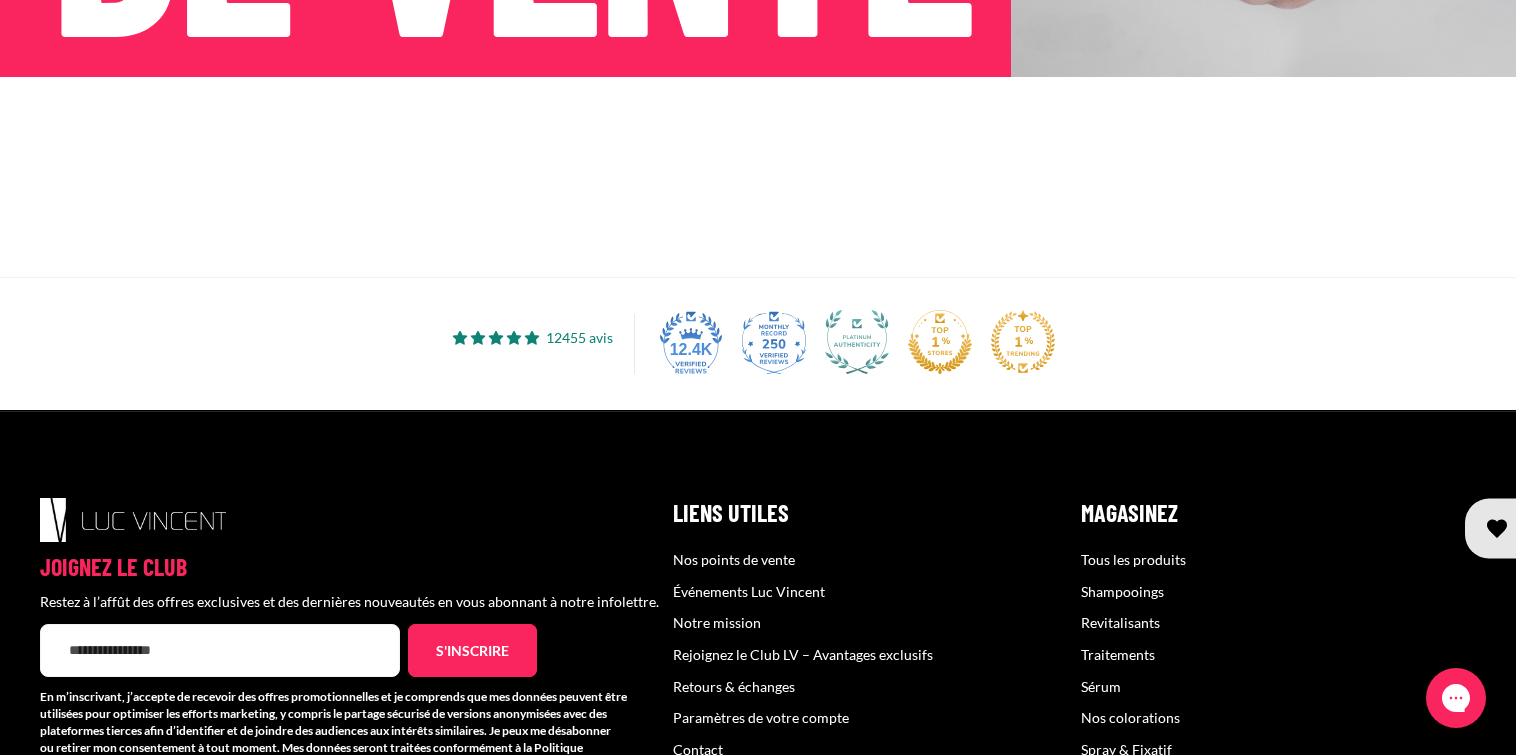 scroll, scrollTop: 0, scrollLeft: 0, axis: both 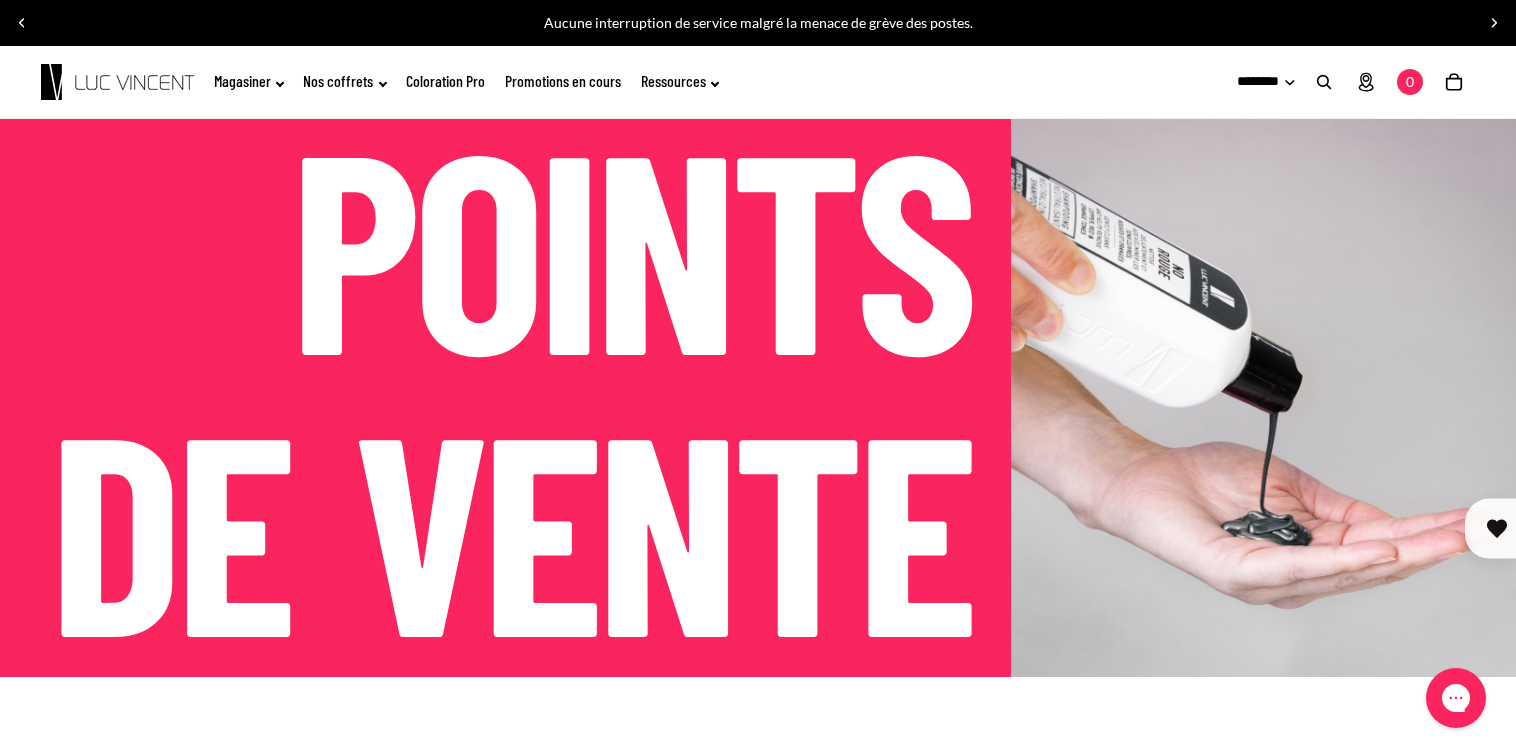 click on "Ressources" 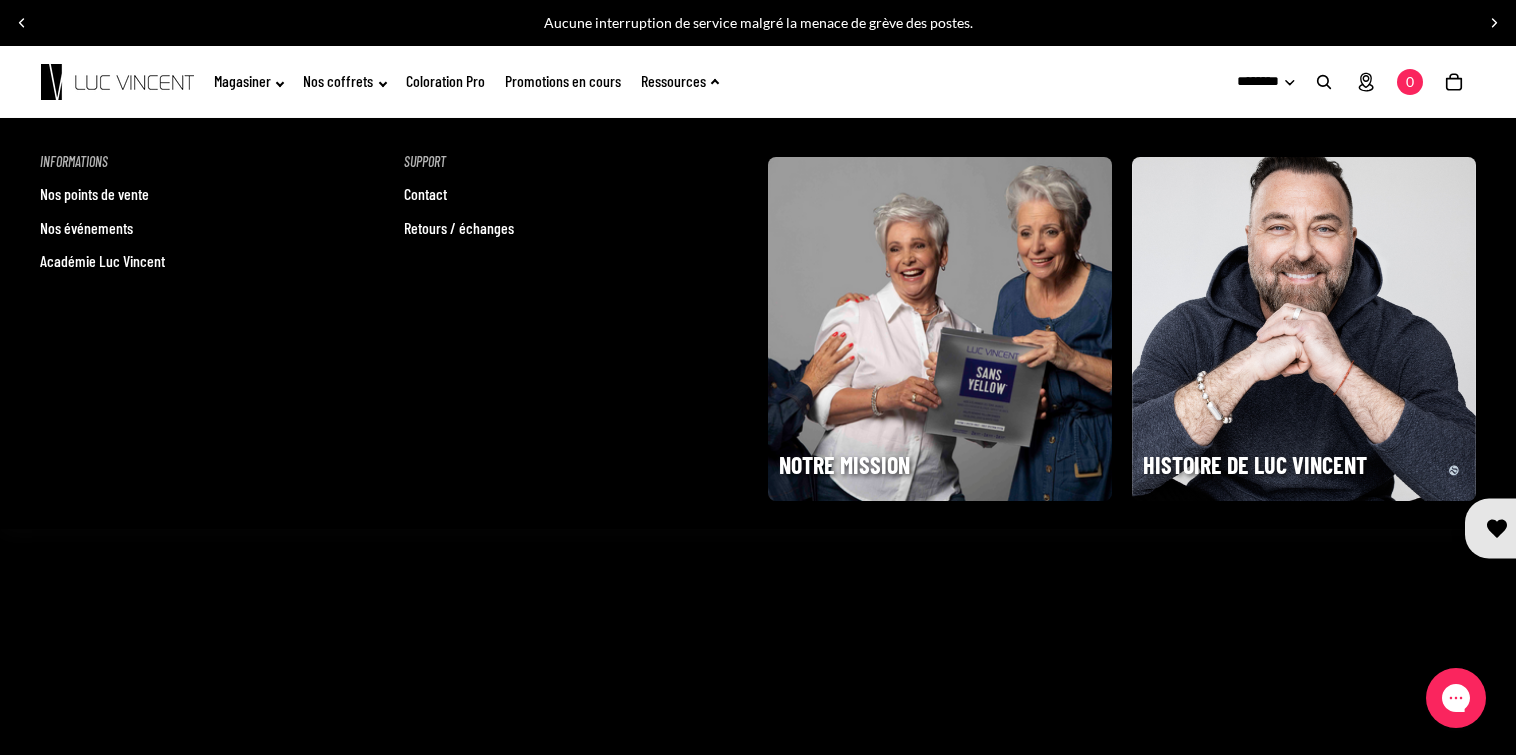 click on "Académie Luc Vincent" at bounding box center [102, 261] 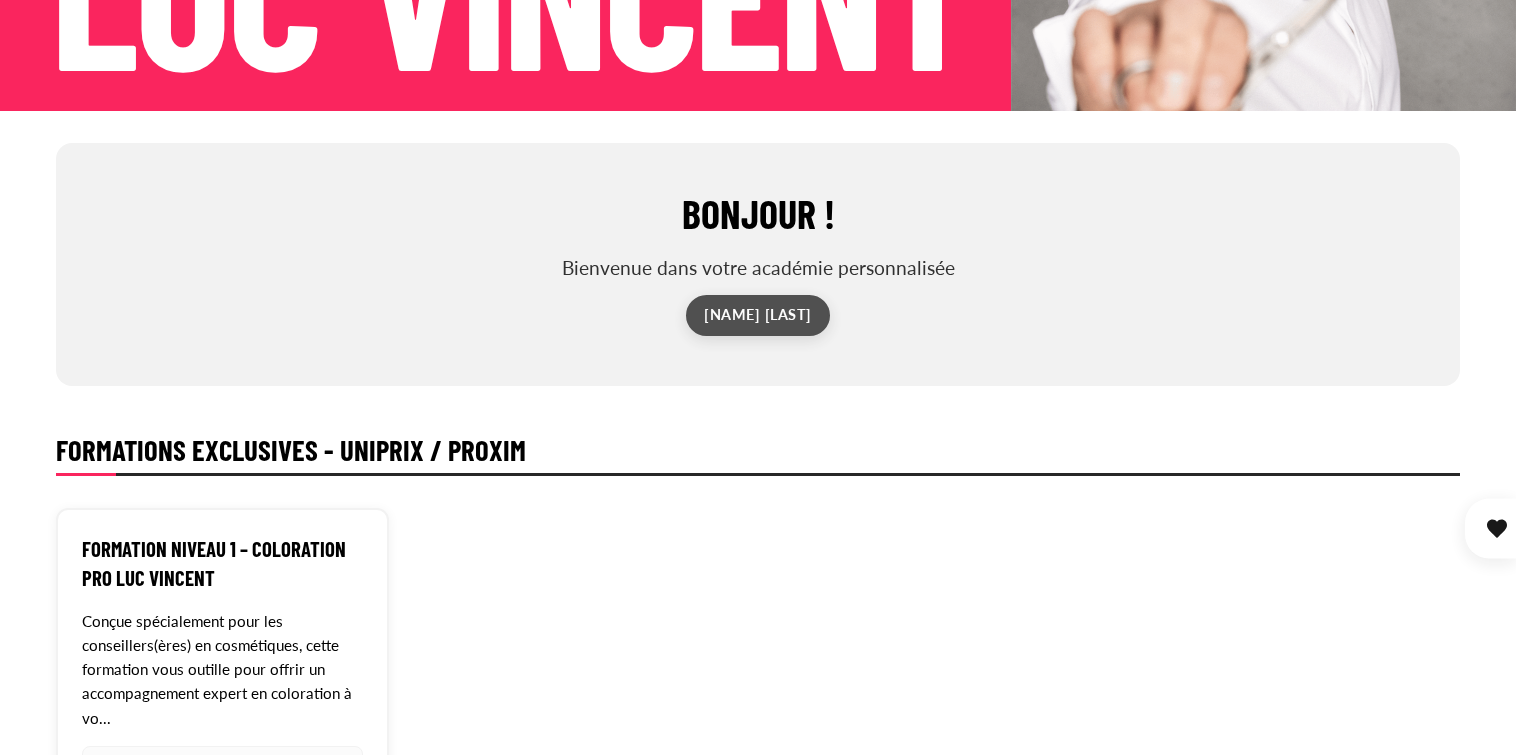 scroll, scrollTop: 400, scrollLeft: 0, axis: vertical 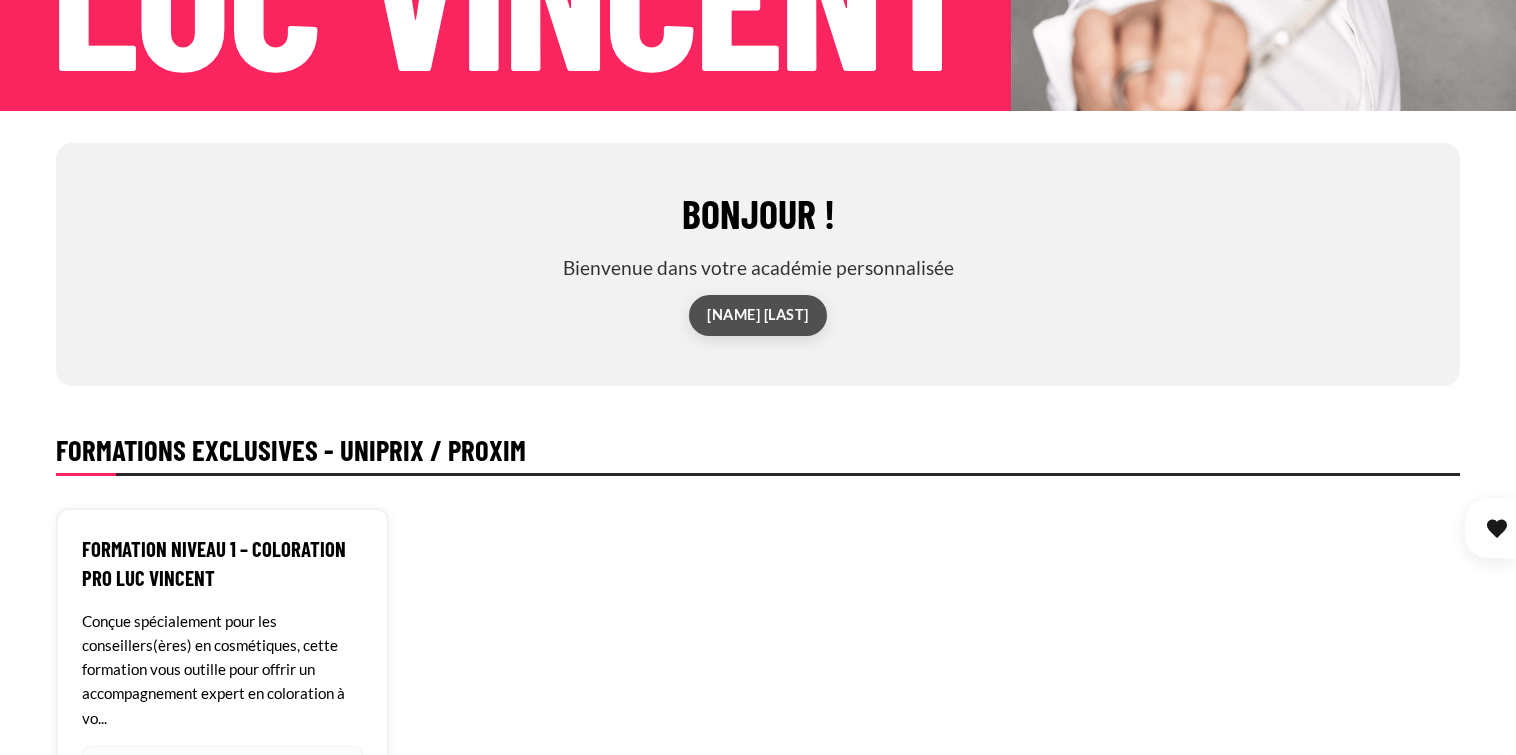 click on "Marc Dontigny" at bounding box center (758, 315) 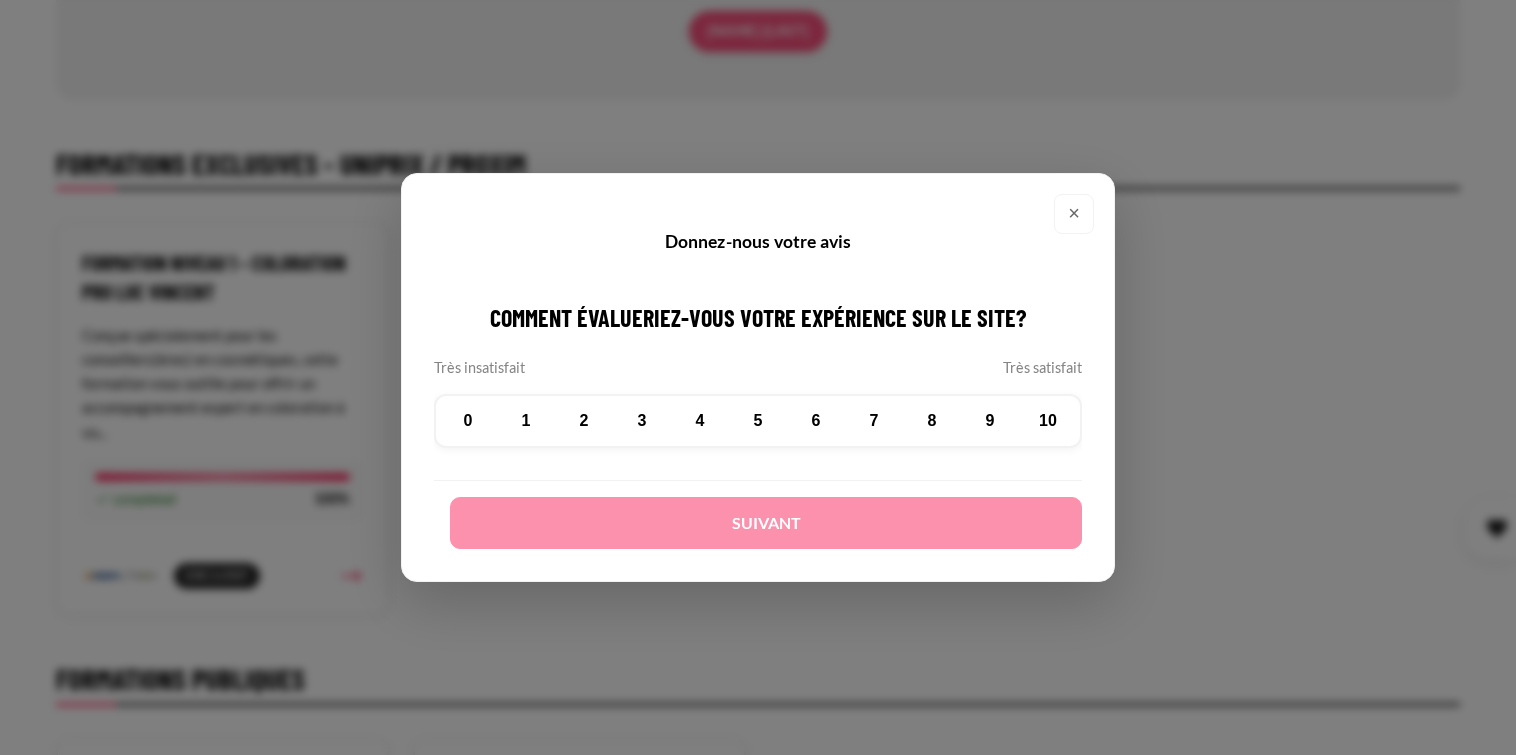 scroll, scrollTop: 685, scrollLeft: 0, axis: vertical 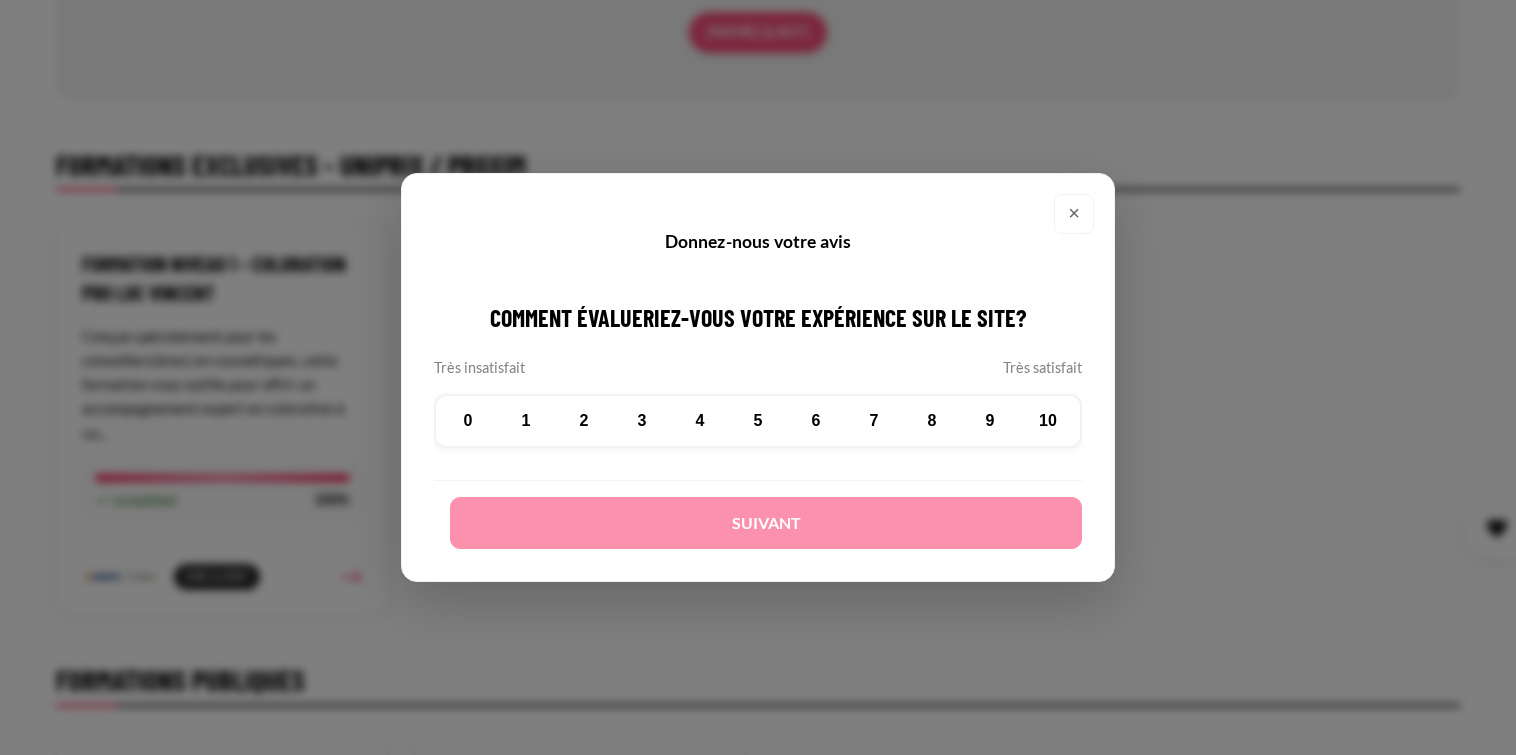 click on "10" at bounding box center [1048, 421] 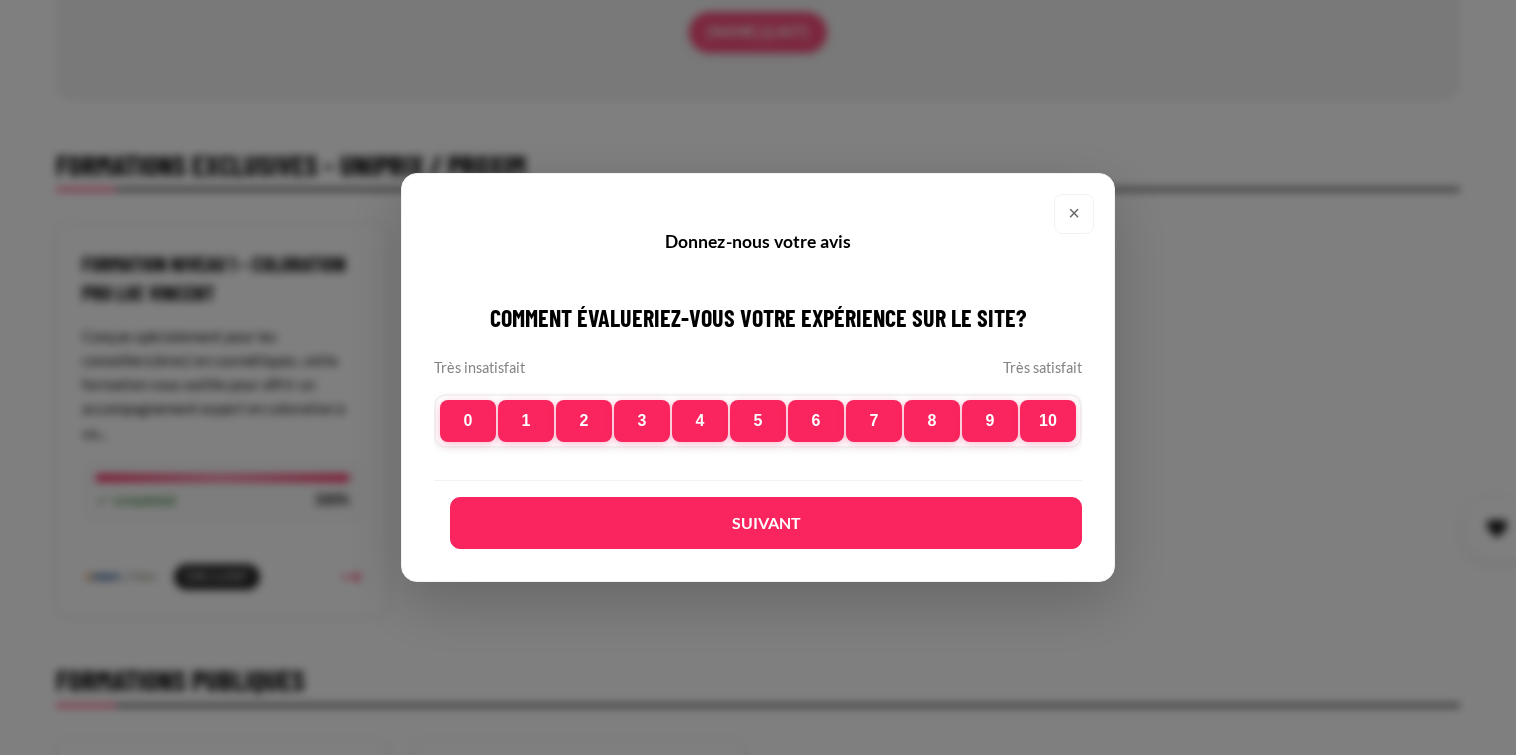 click on "Suivant" at bounding box center (766, 523) 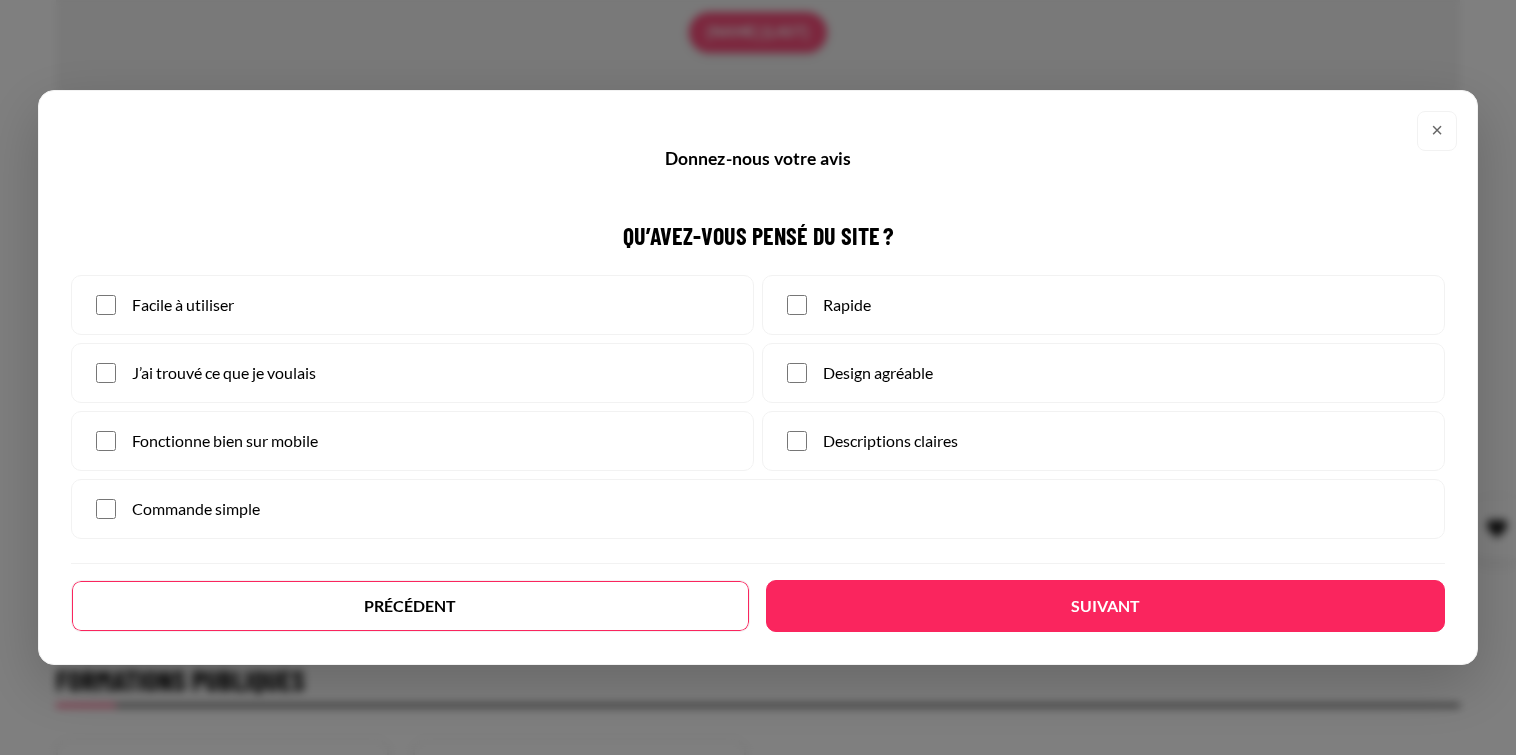 scroll, scrollTop: 684, scrollLeft: 0, axis: vertical 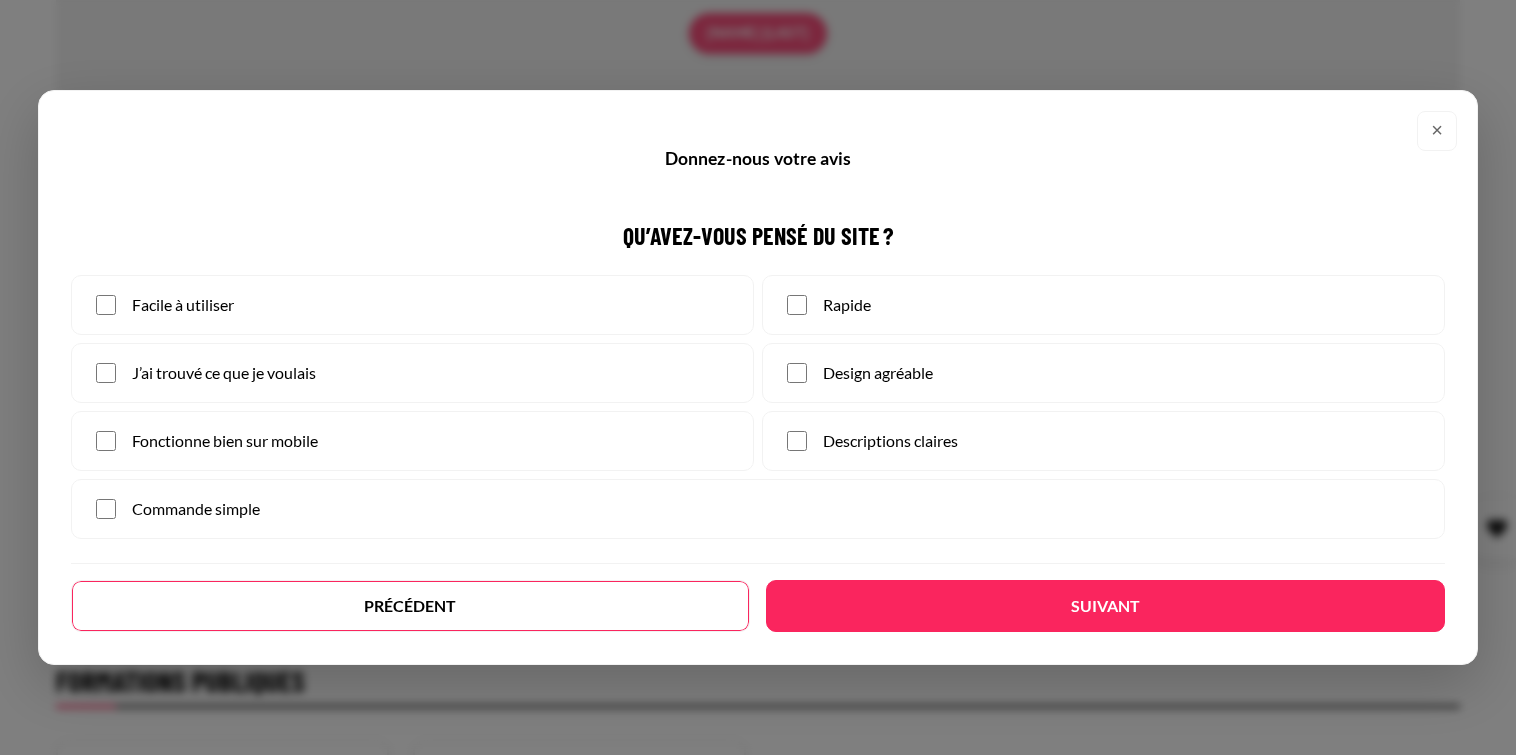 click on "×" at bounding box center [1437, 131] 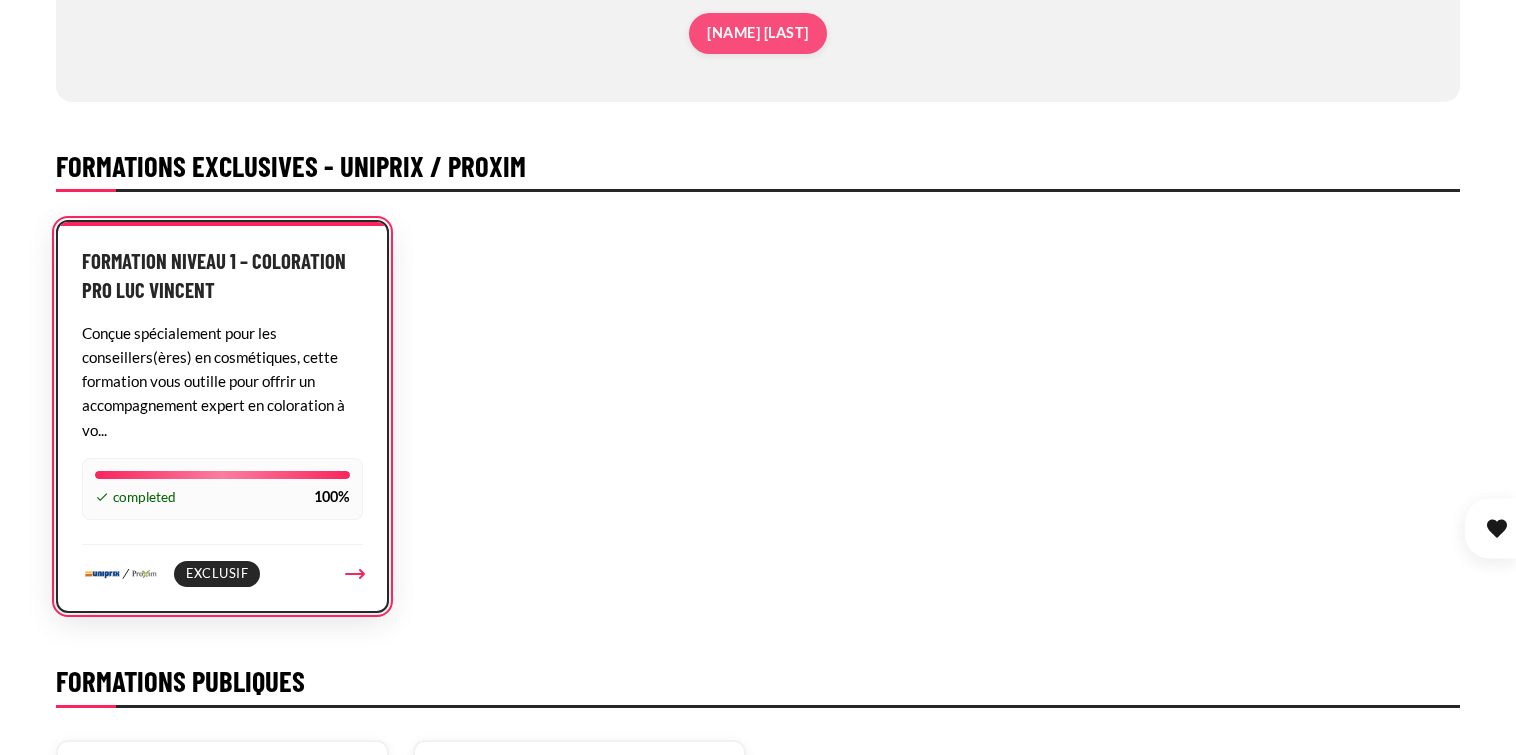 click on "Exclusif" at bounding box center (217, 574) 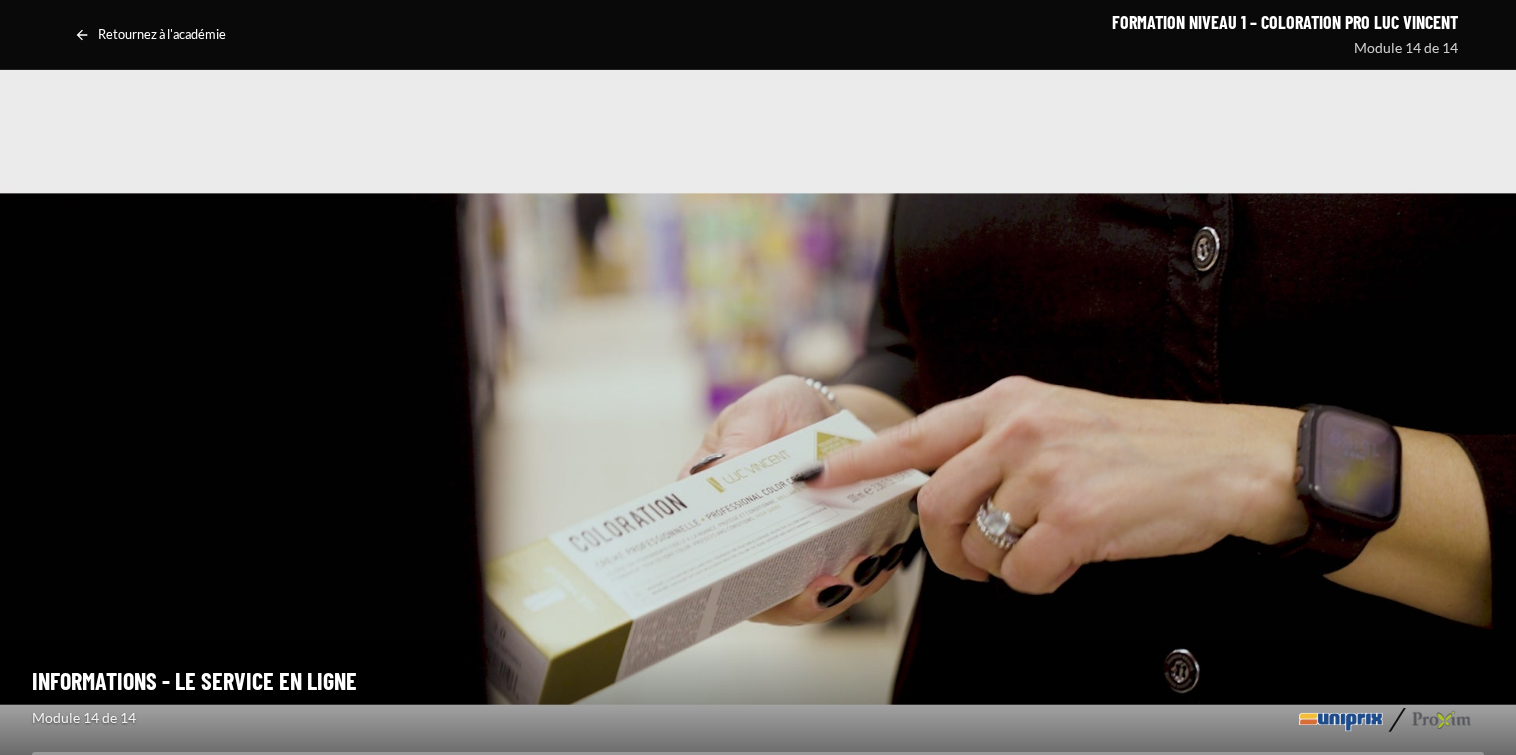 scroll, scrollTop: 0, scrollLeft: 0, axis: both 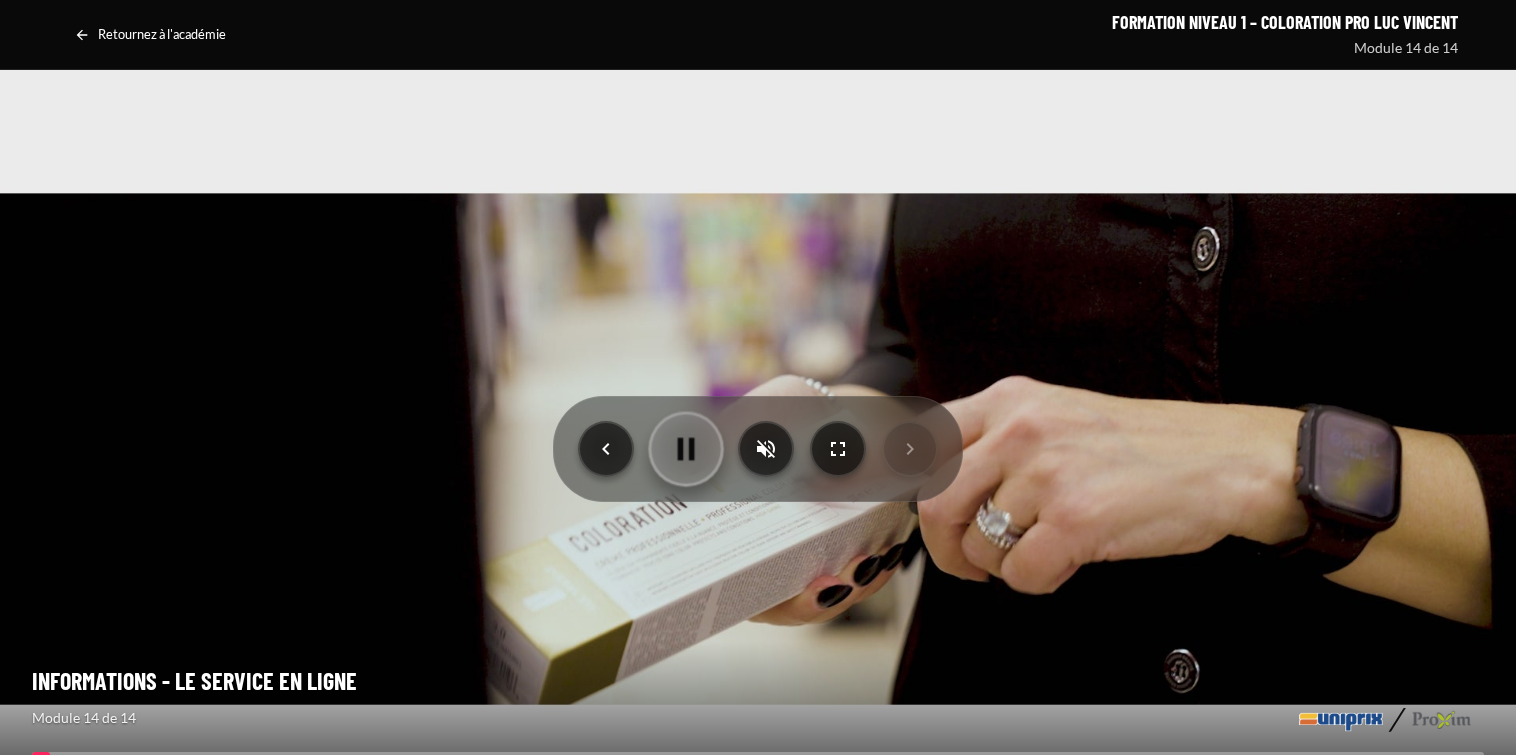 click 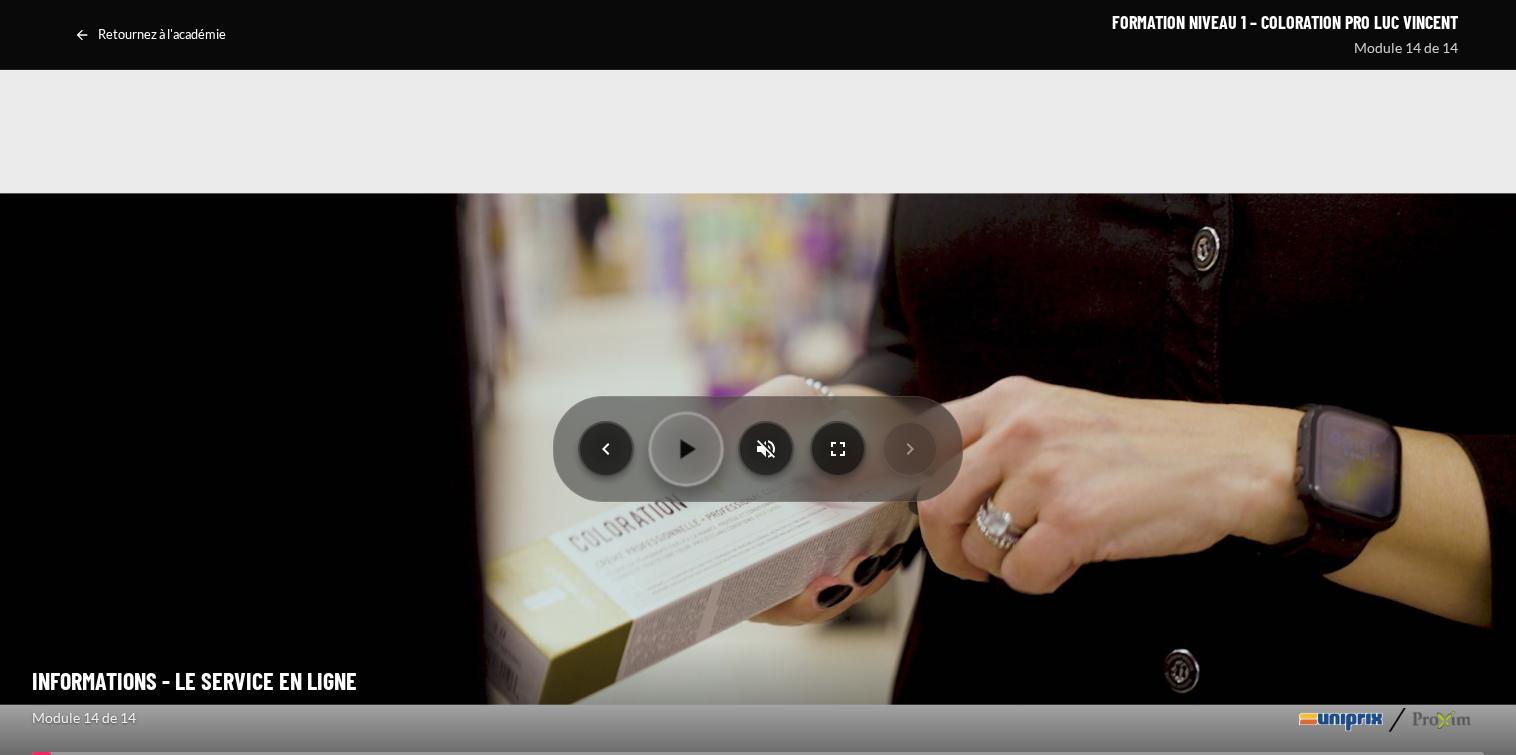 click 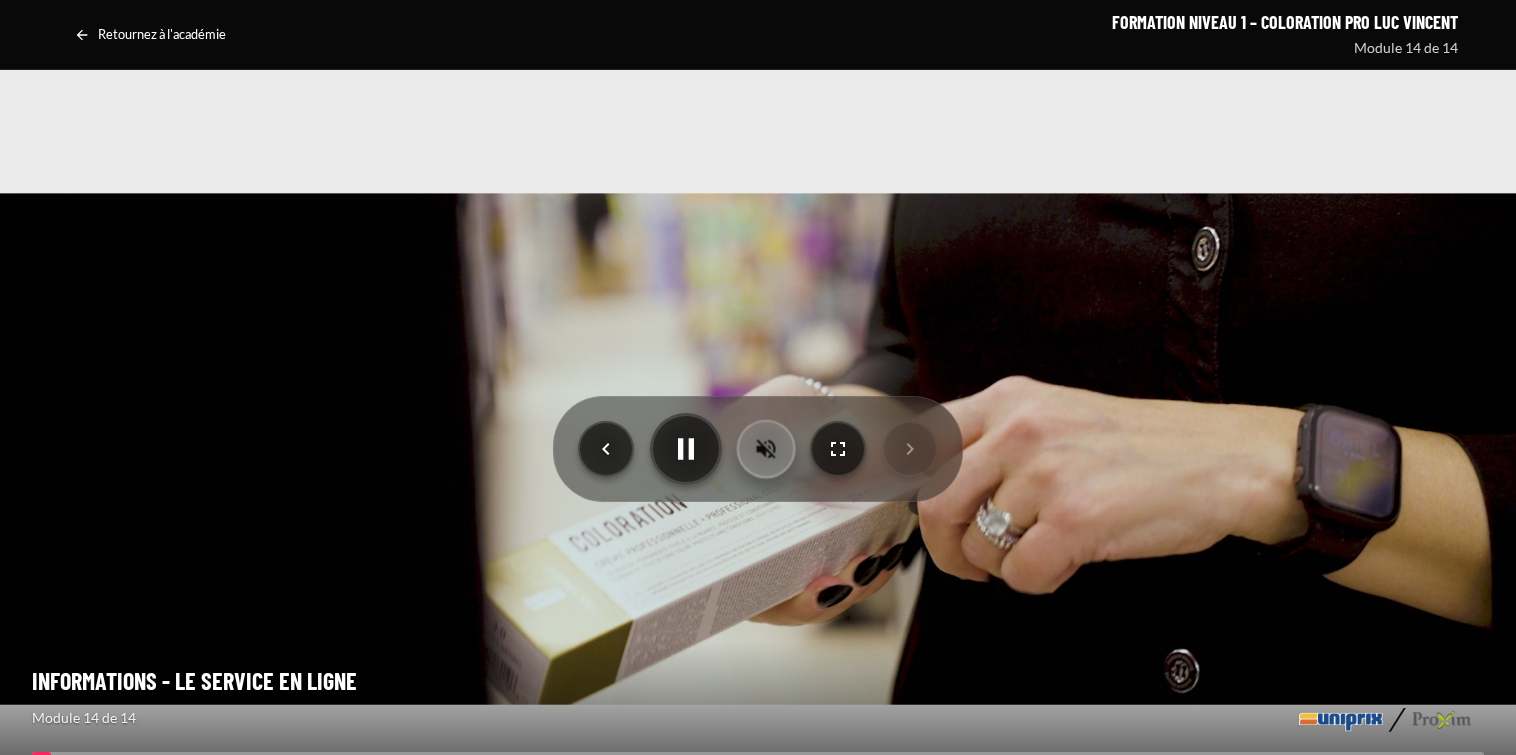 click 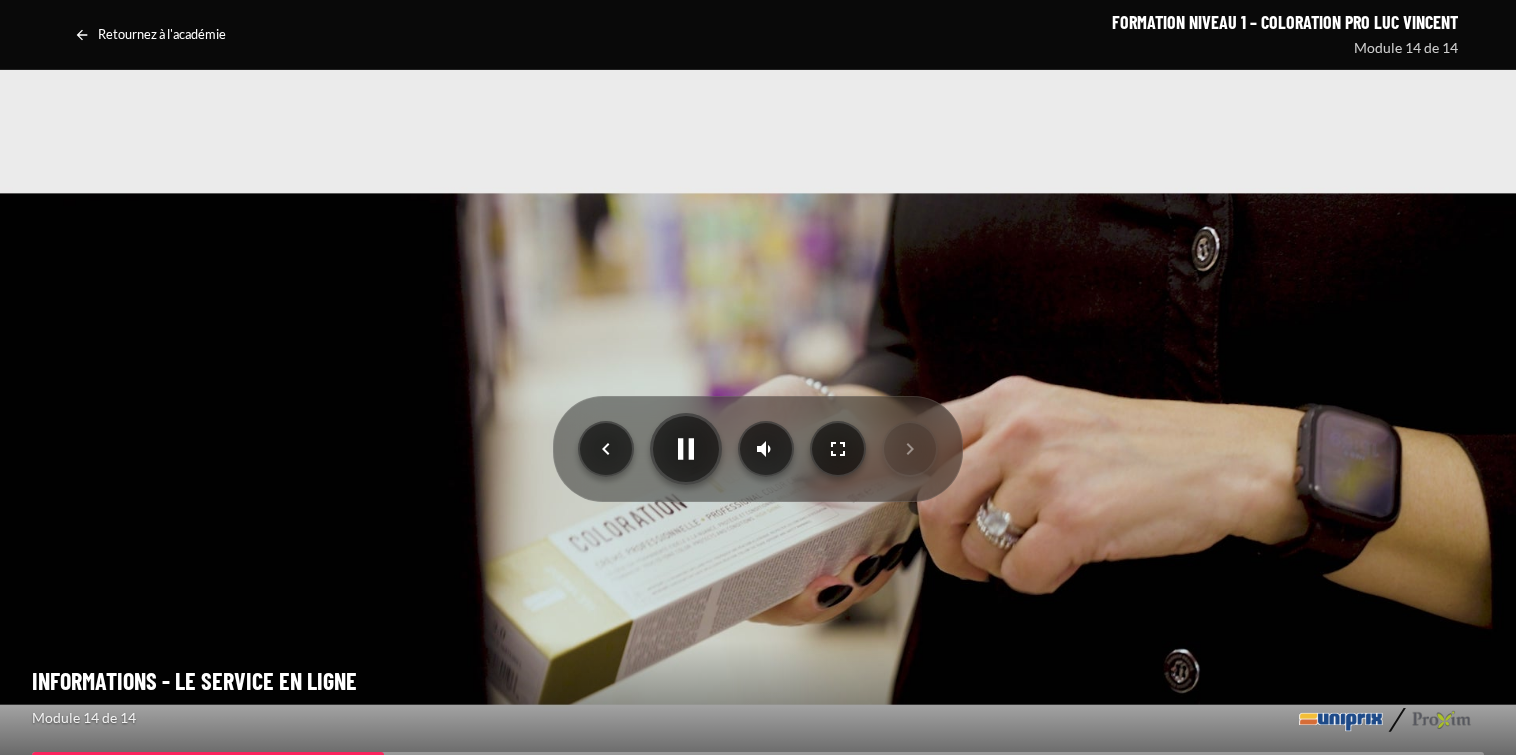 click at bounding box center (758, 449) 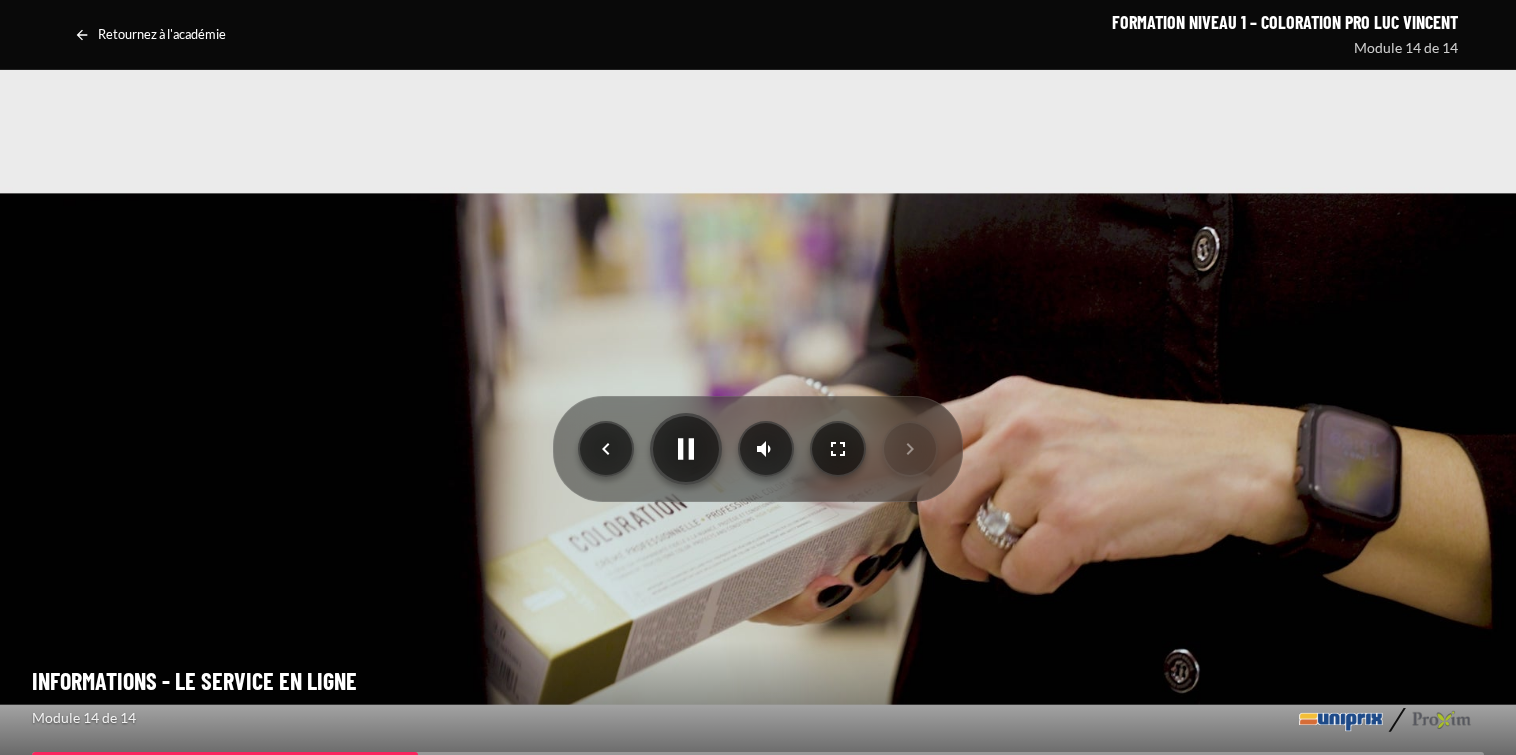 click at bounding box center [758, 449] 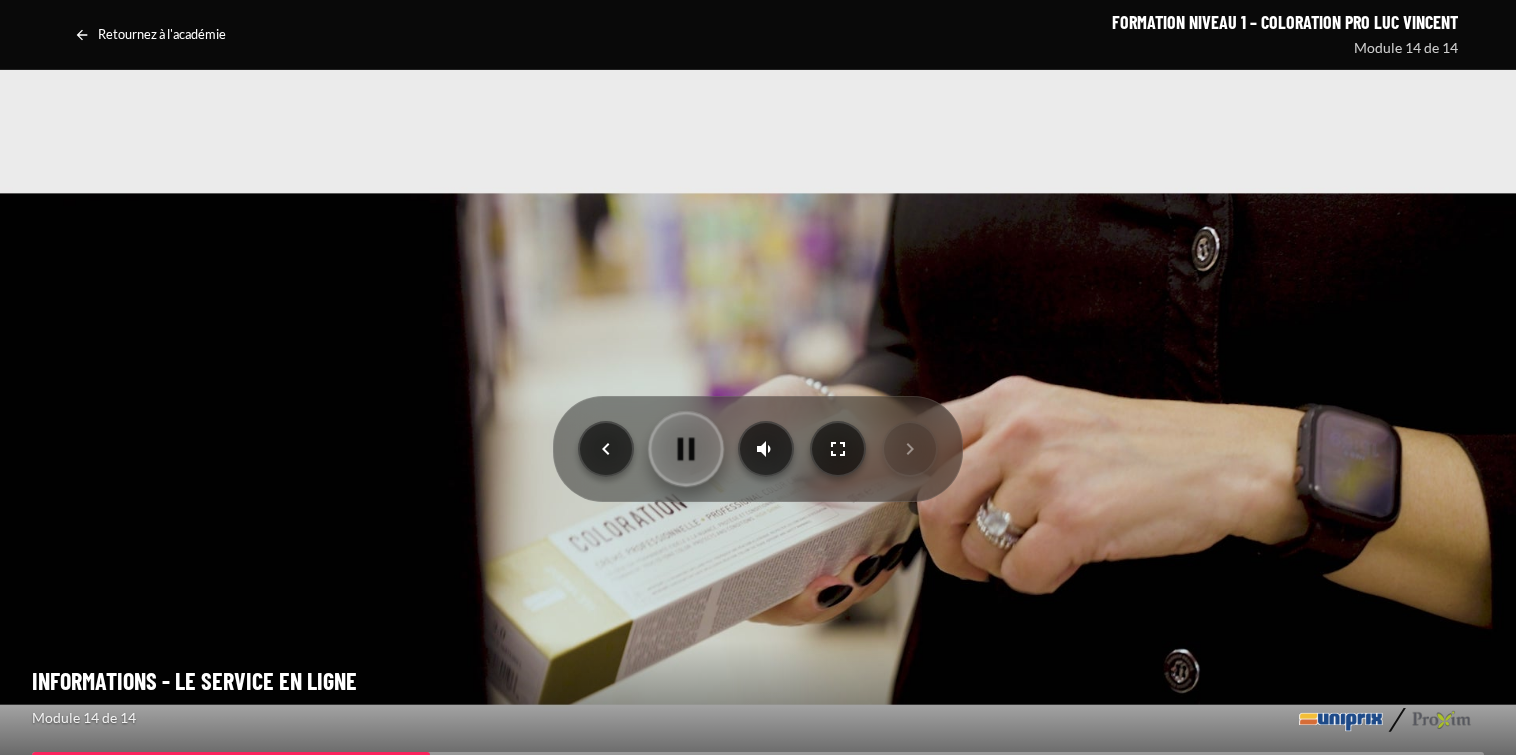 click 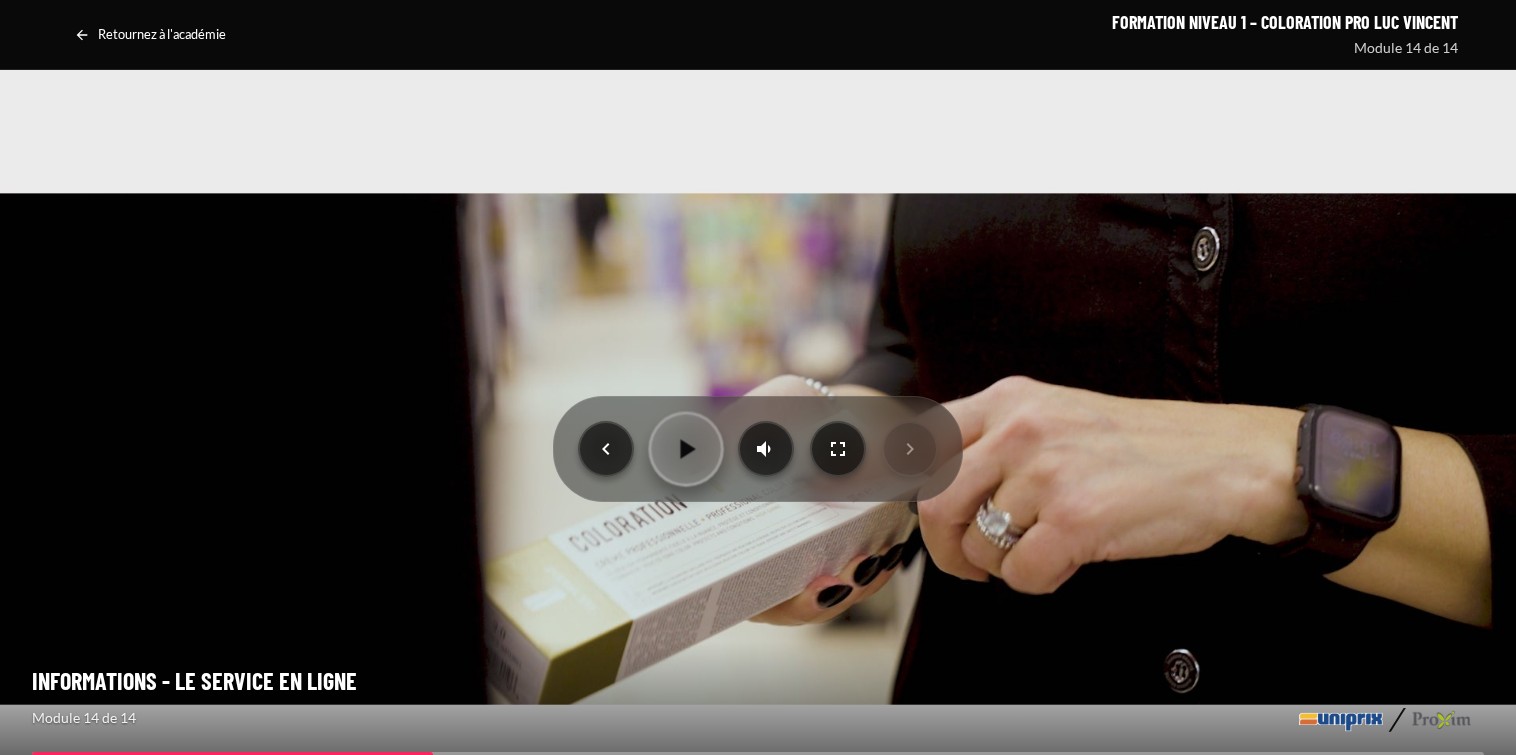 click at bounding box center [686, 449] 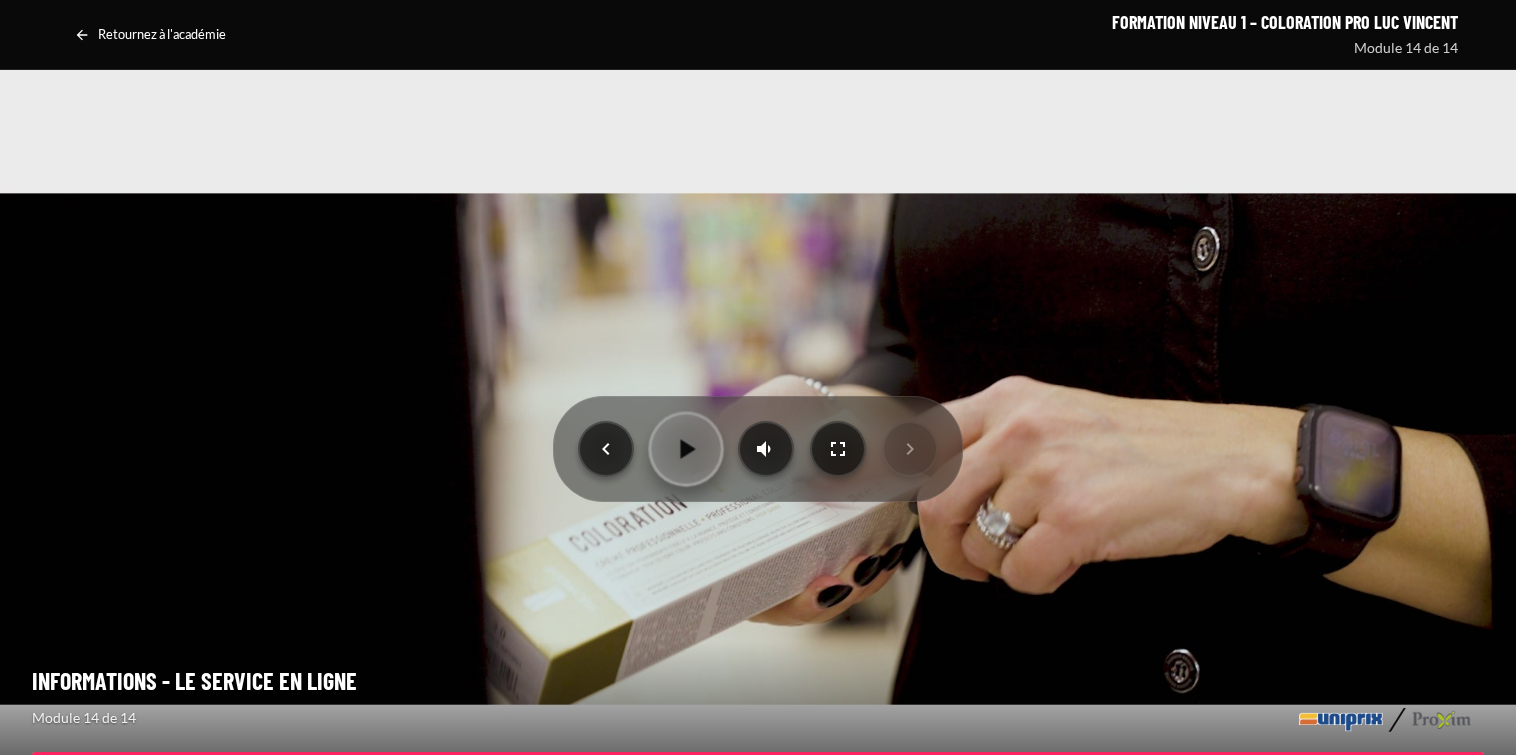 click 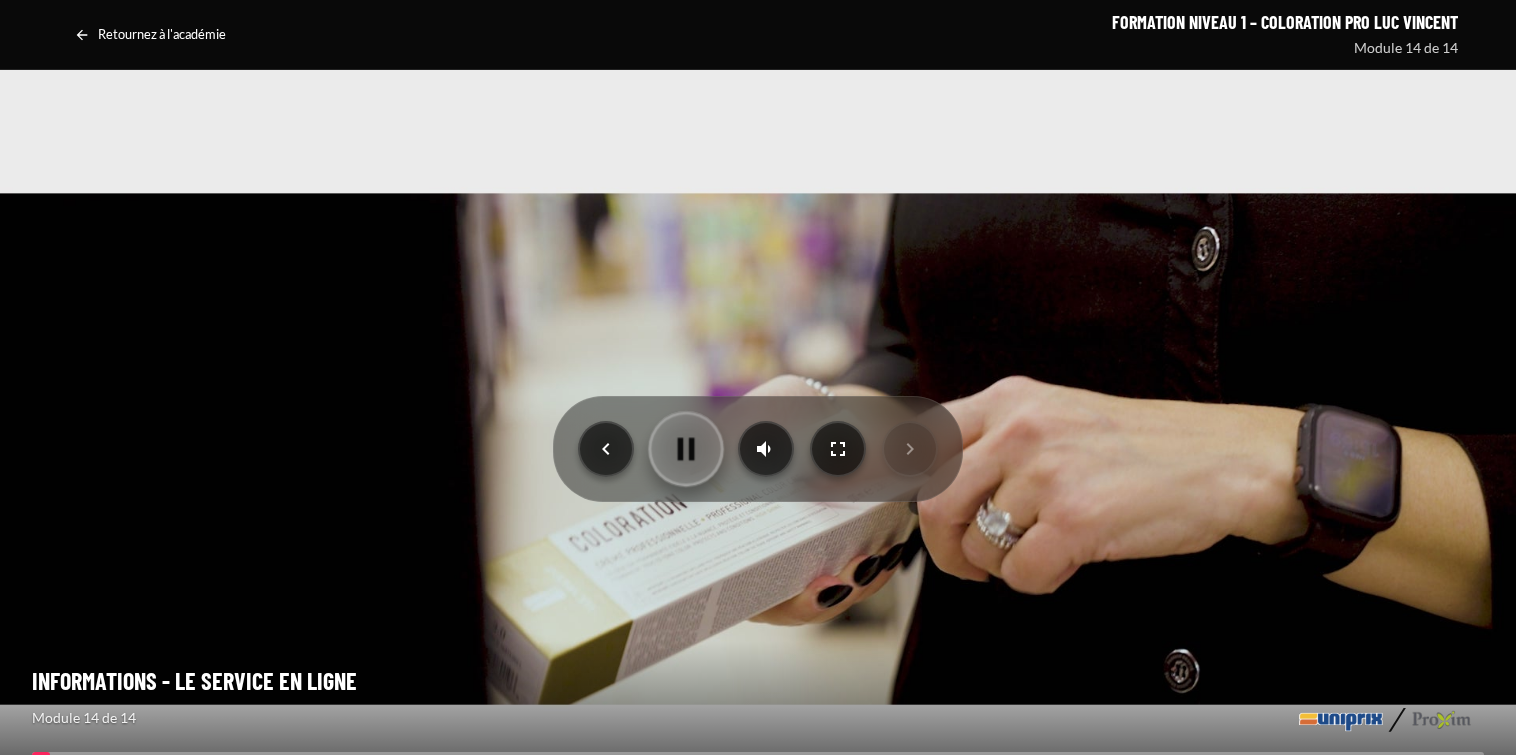 click 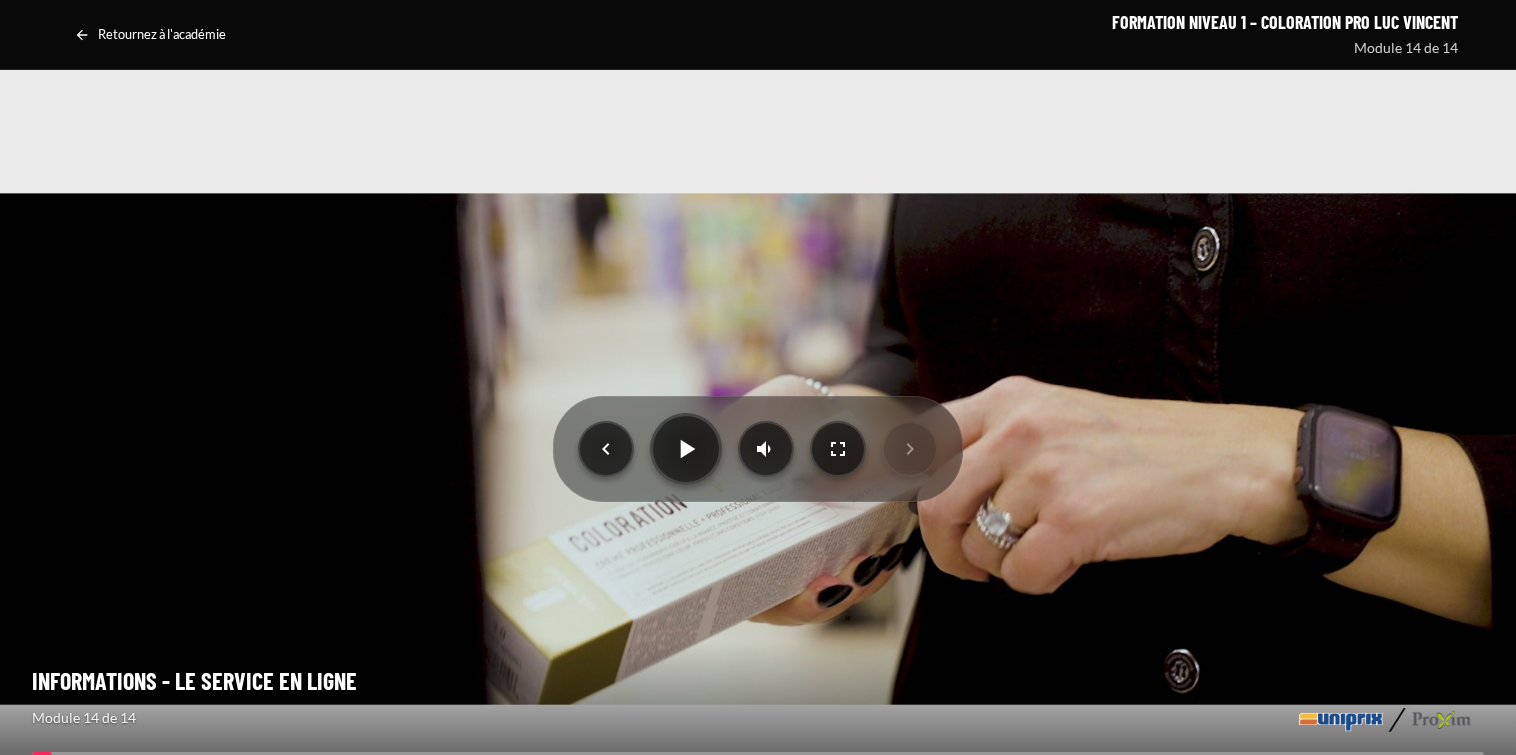click on "Questions d'examen
Informations - Le service en ligne
Questions d'examen
Module
14
de
14
0:02
2:45" at bounding box center (758, 734) 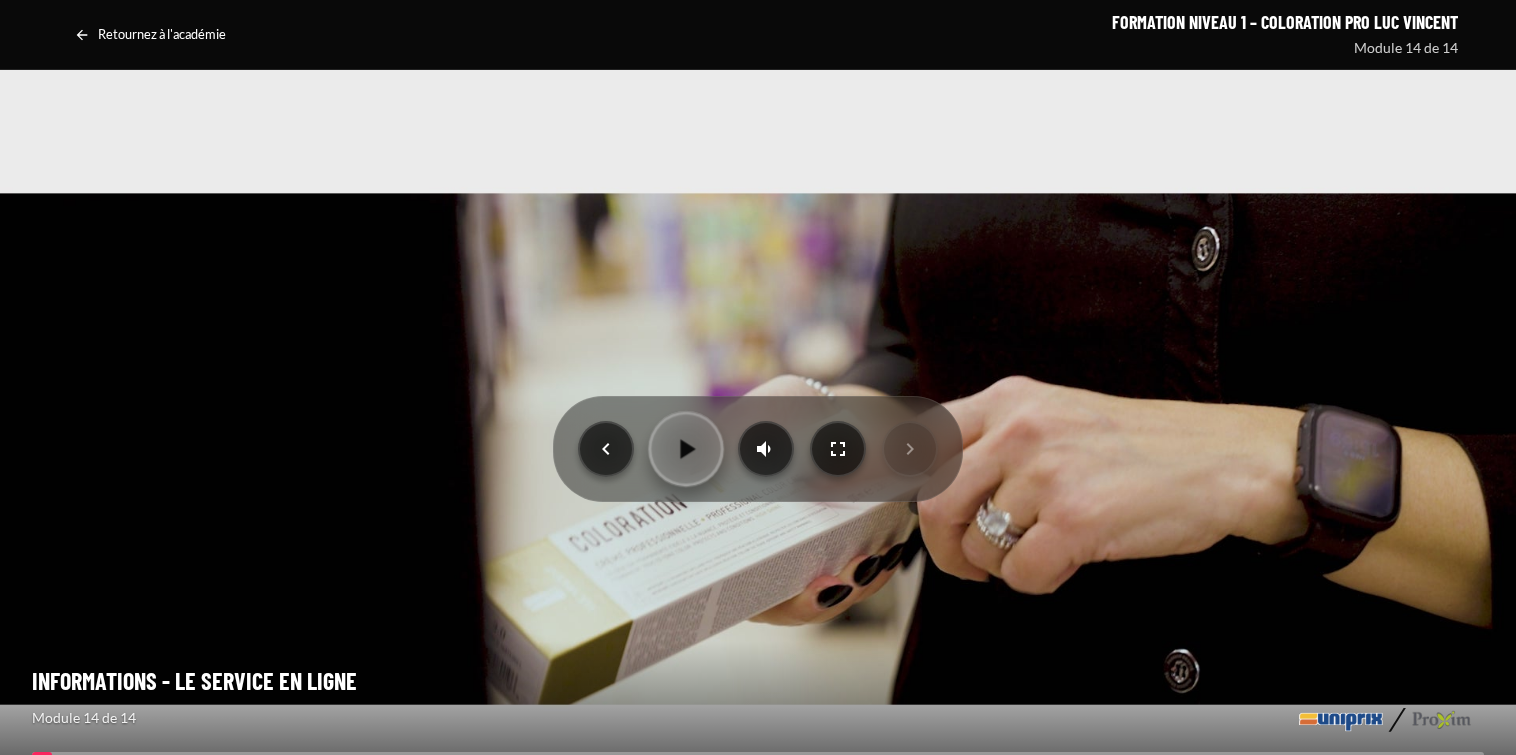 click 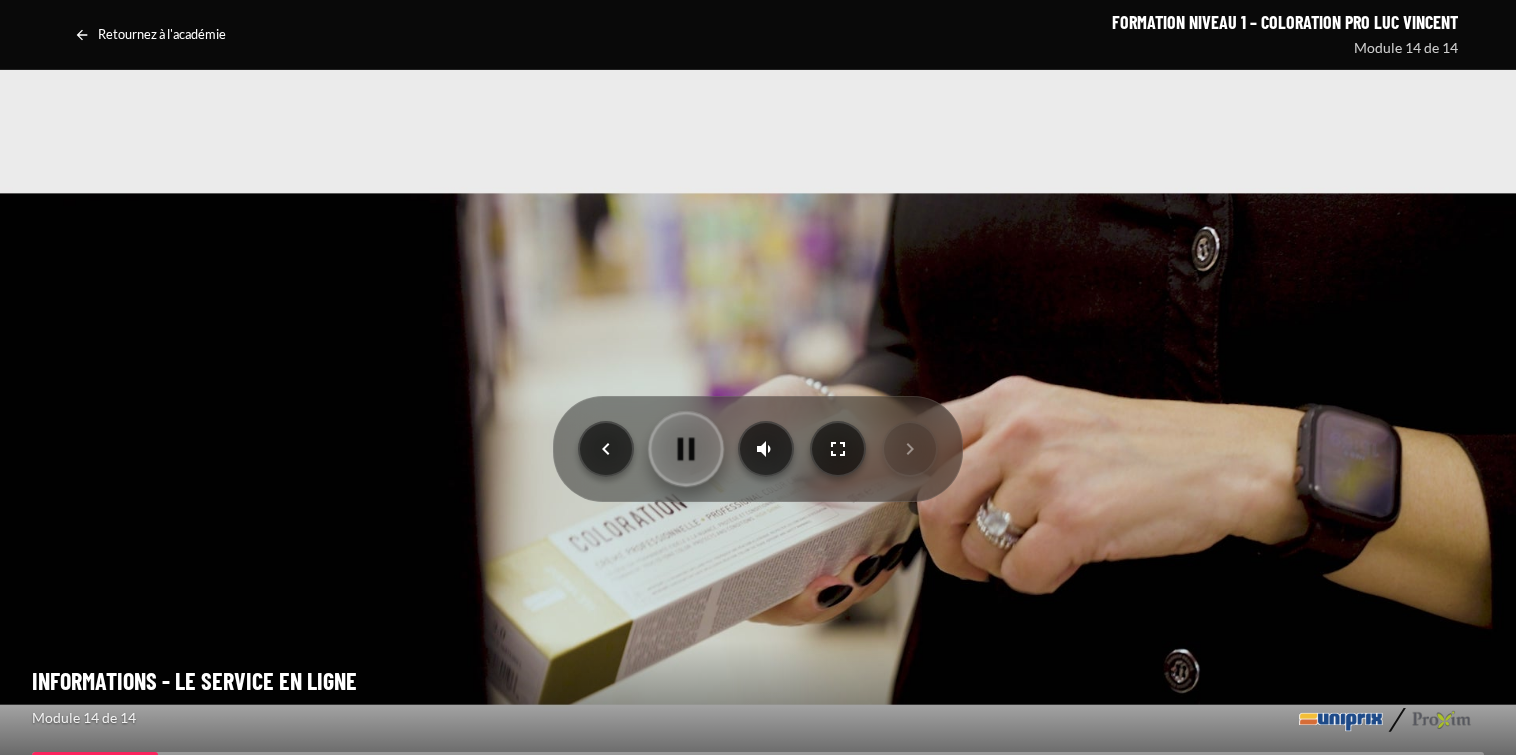 click 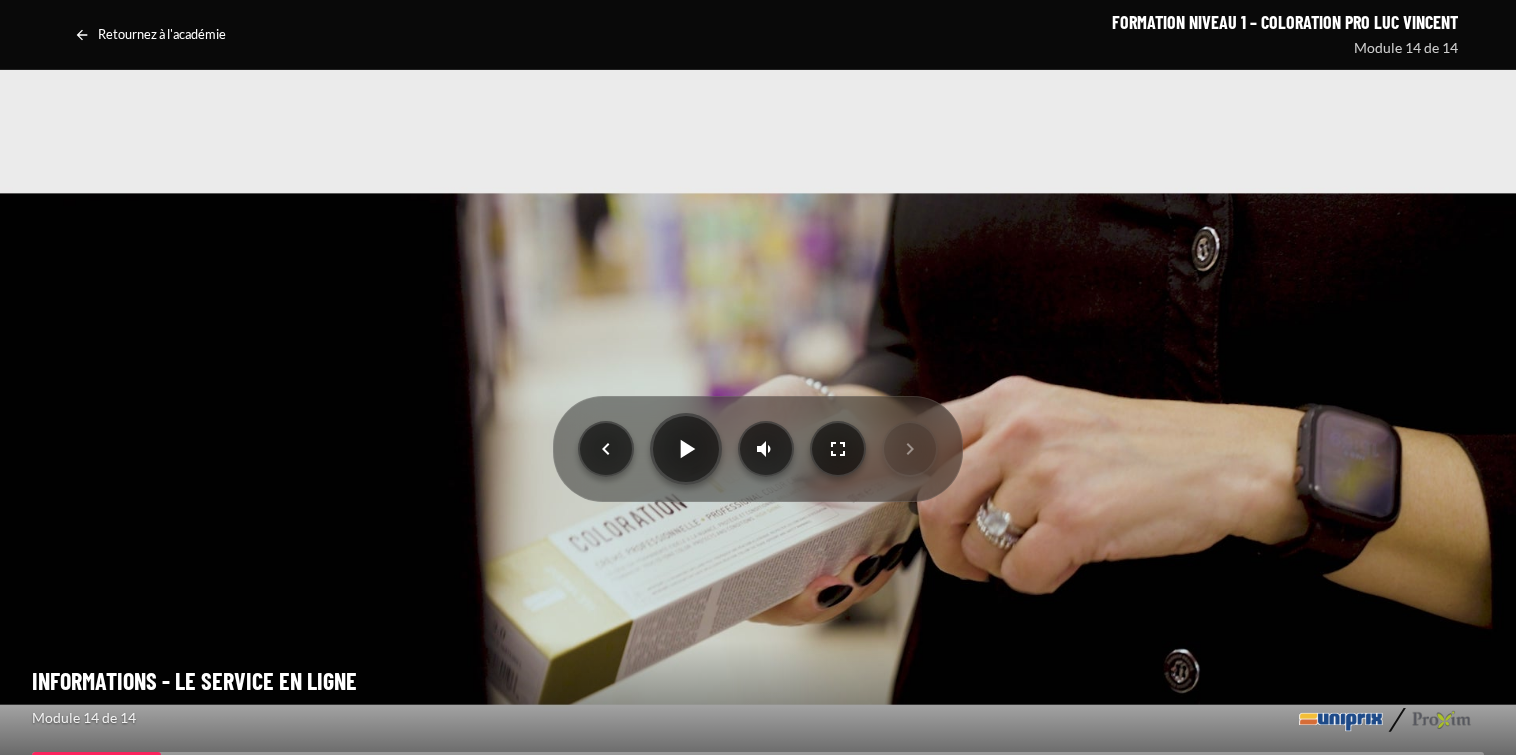 click 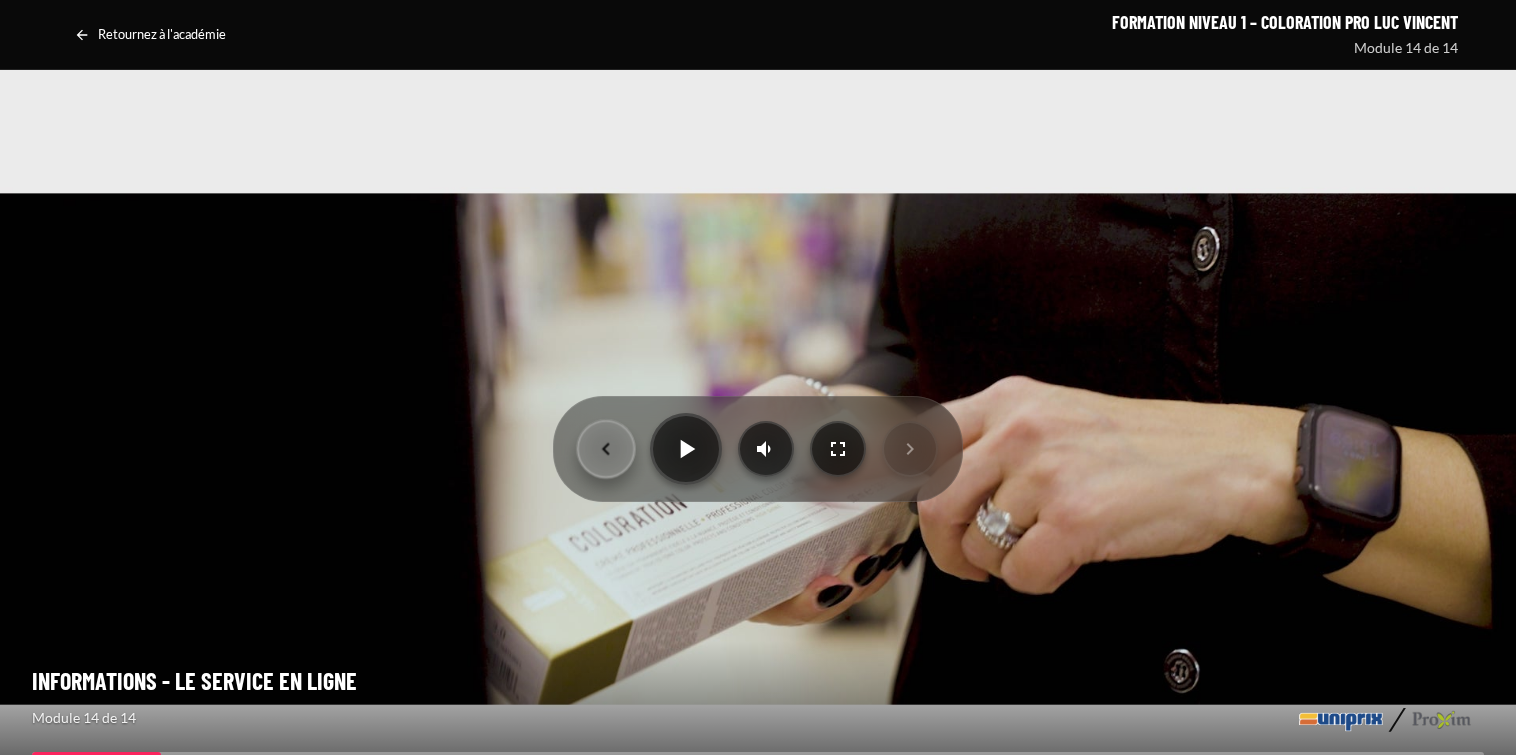click 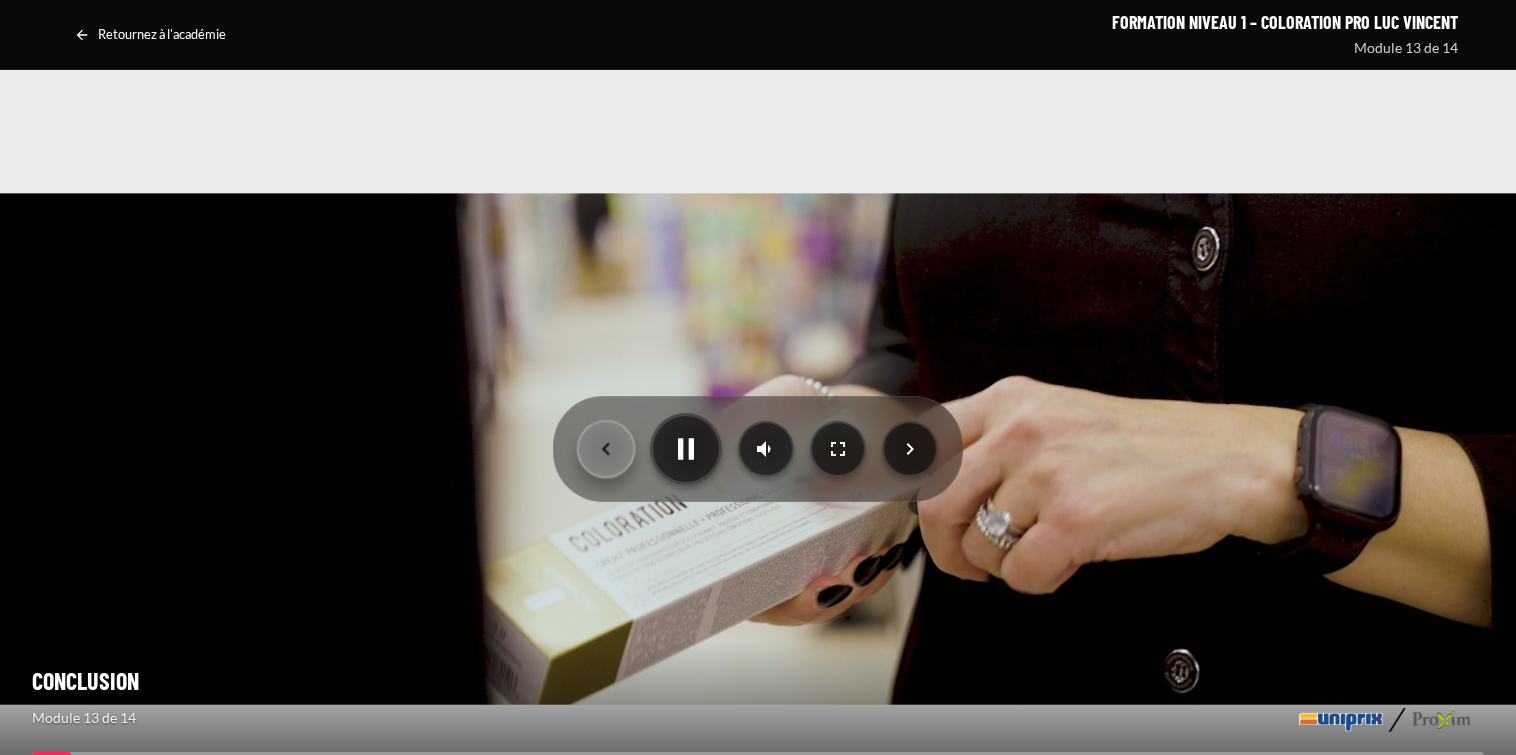 click 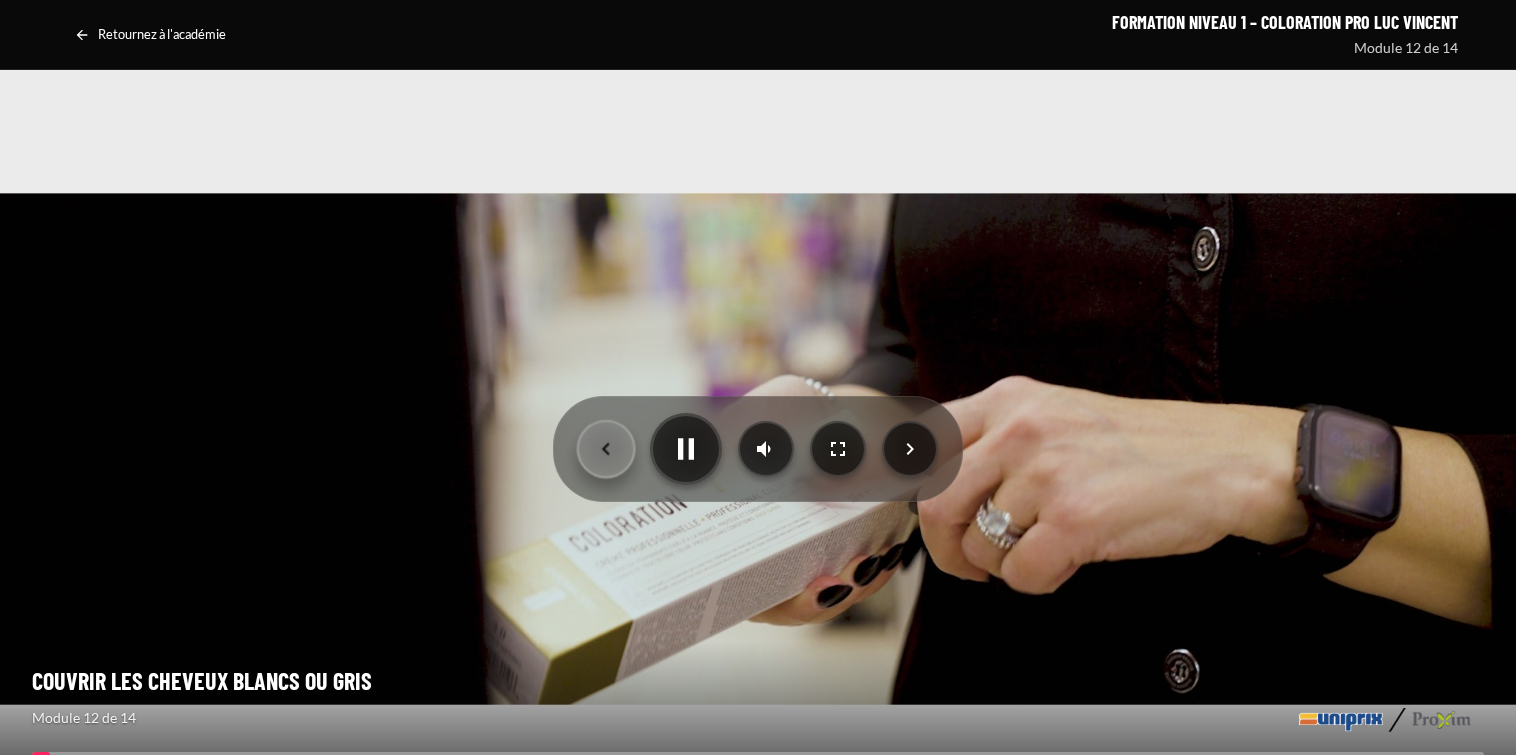 click 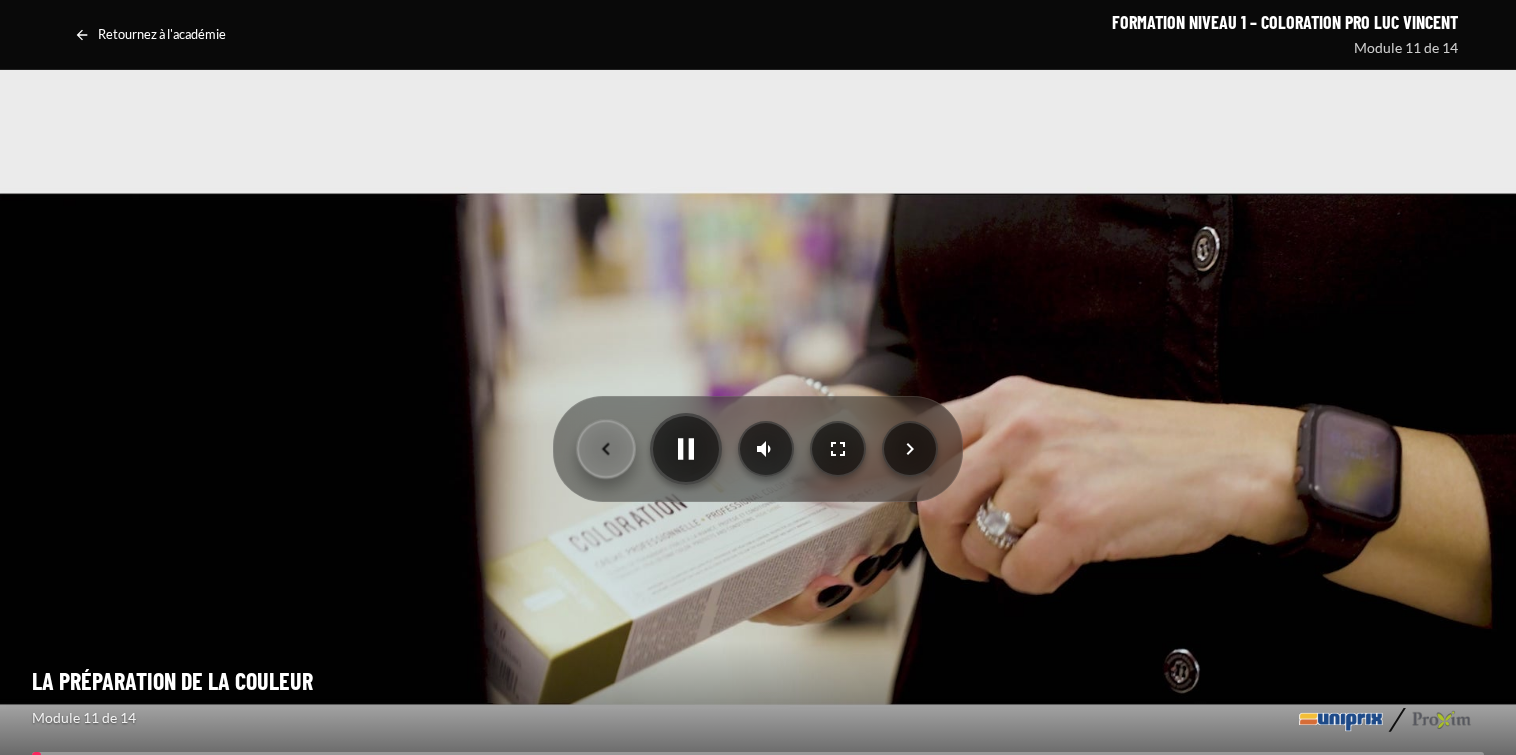click 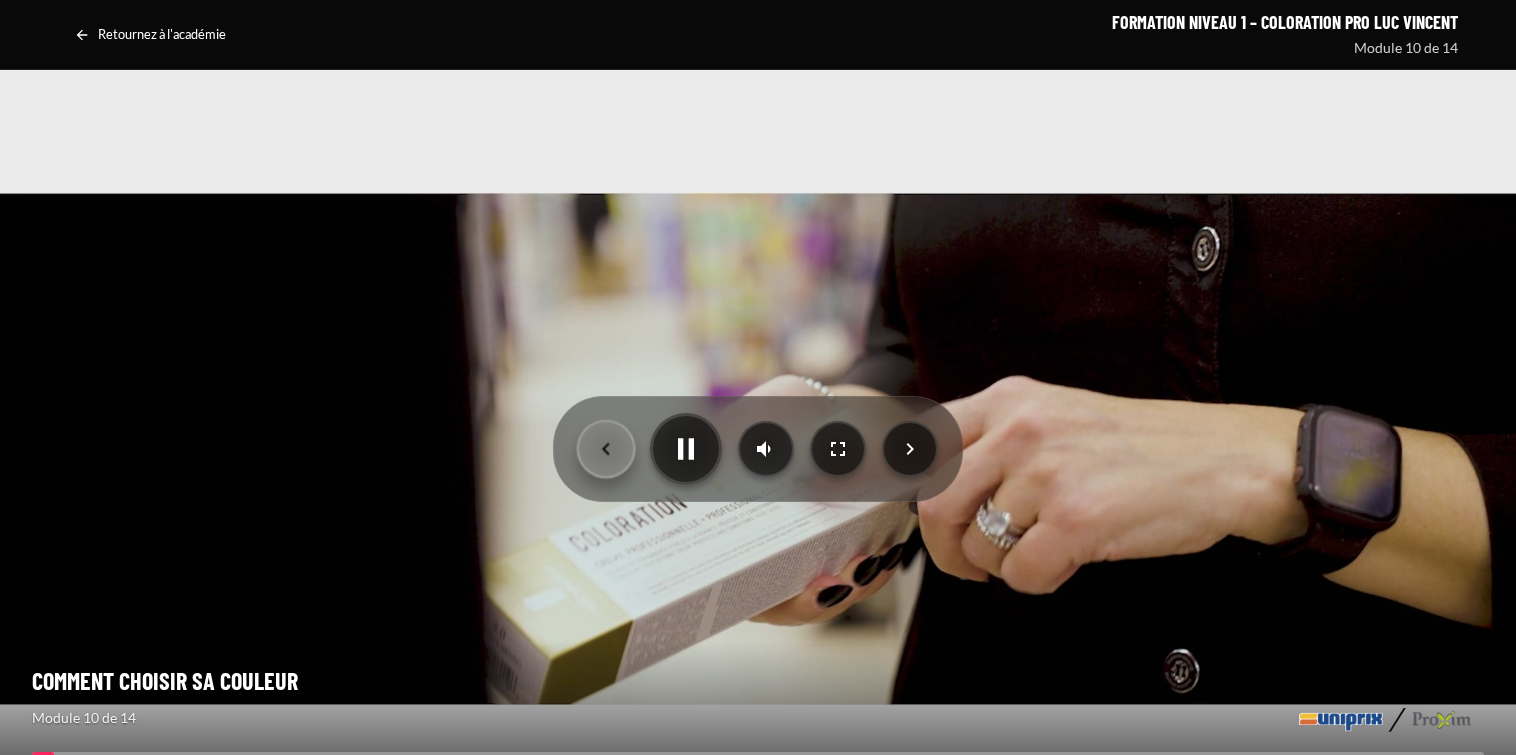 click 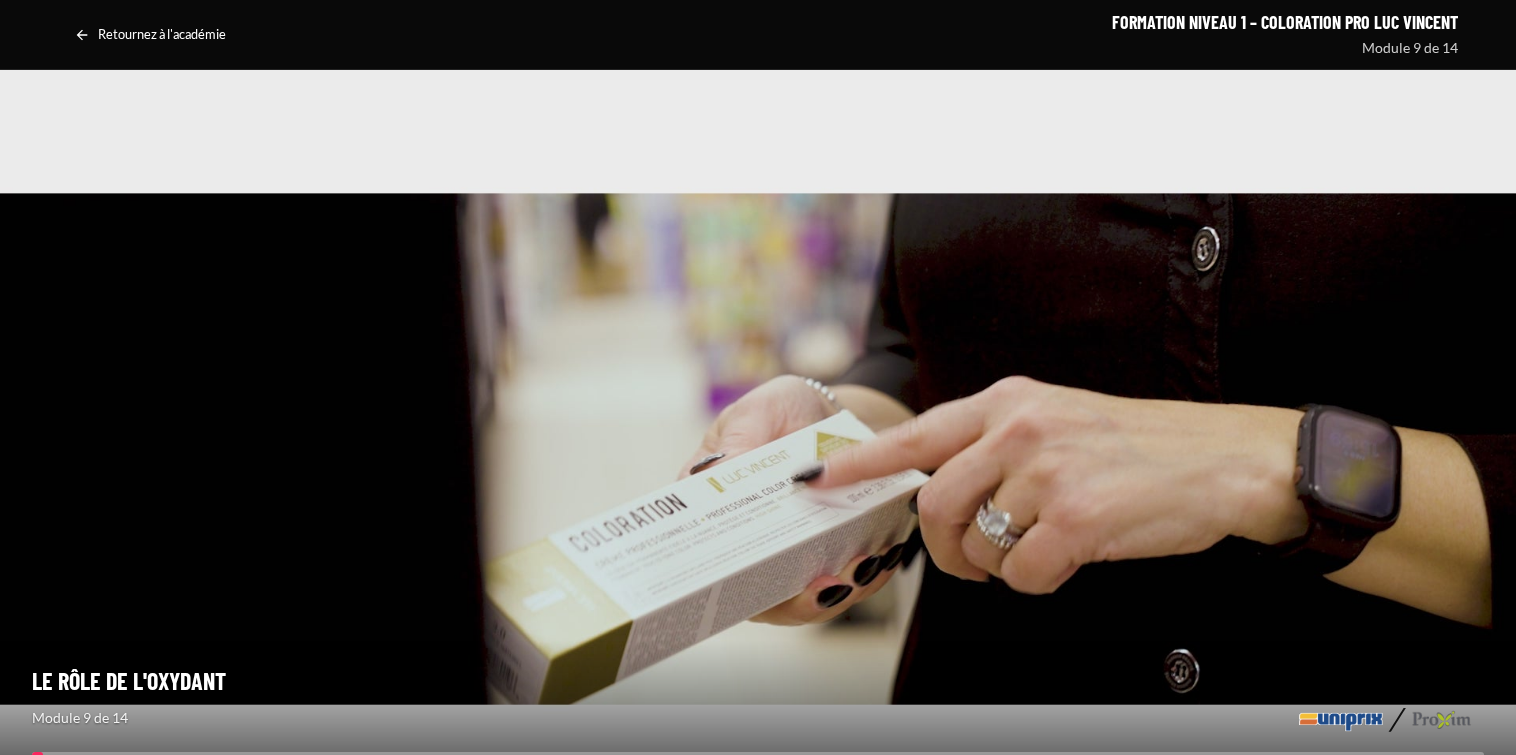 click 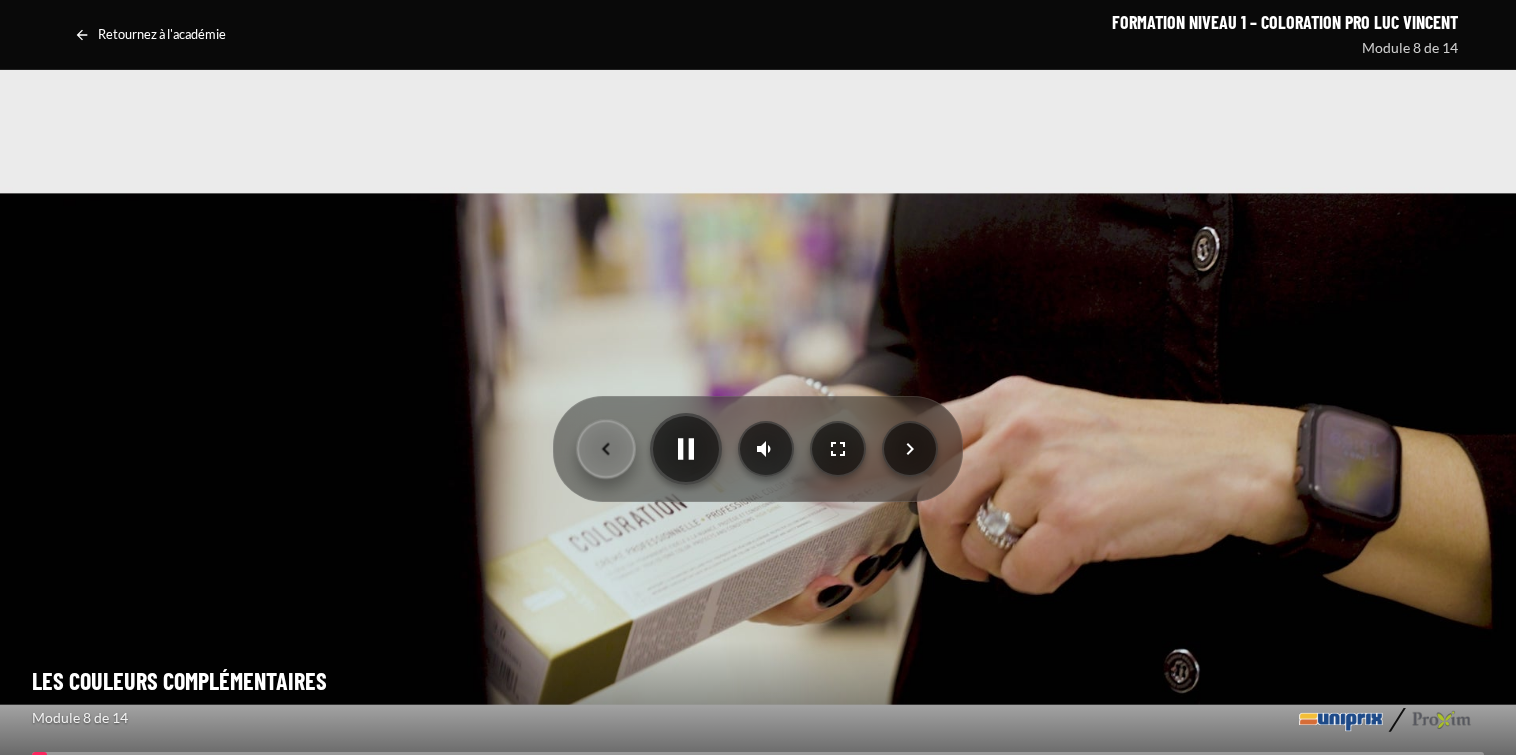 click 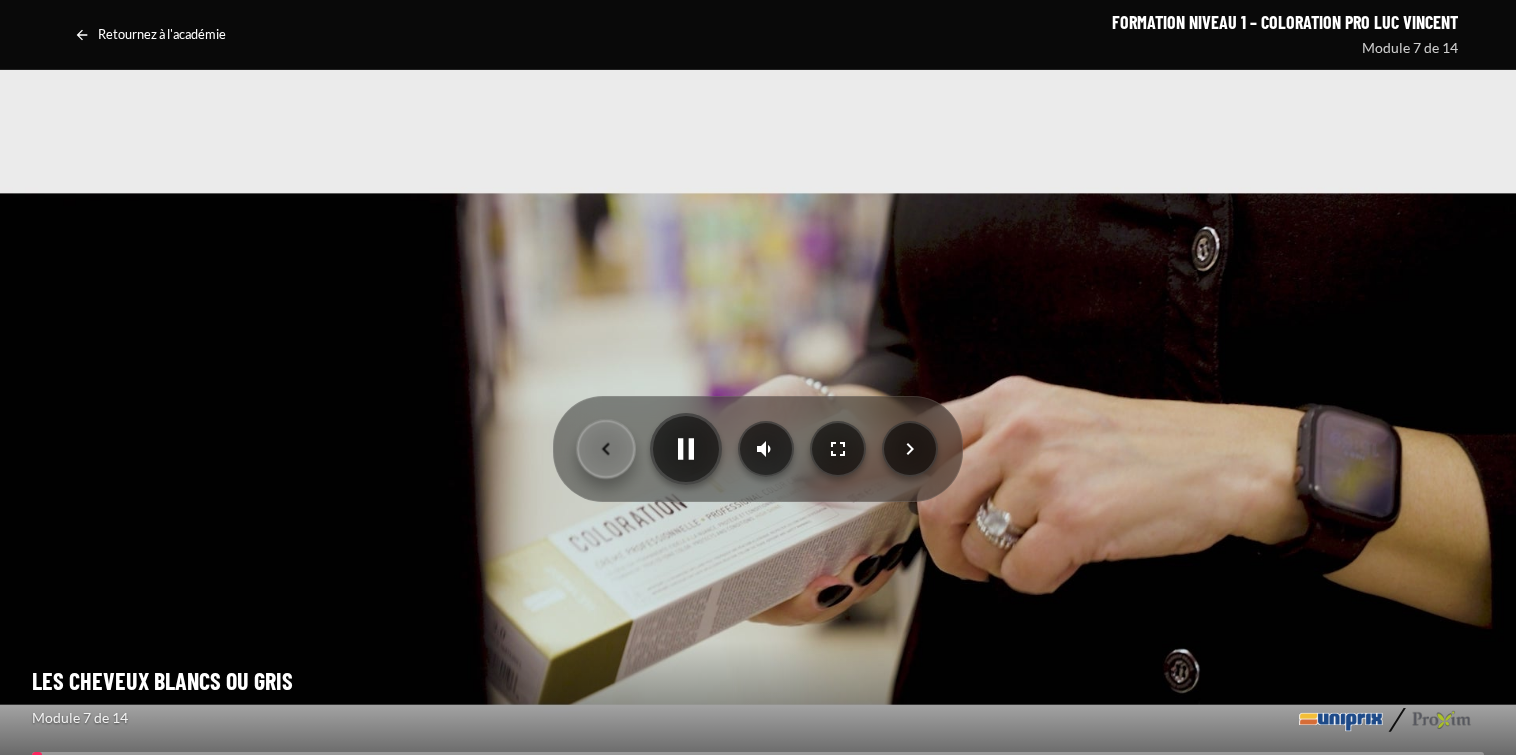 click 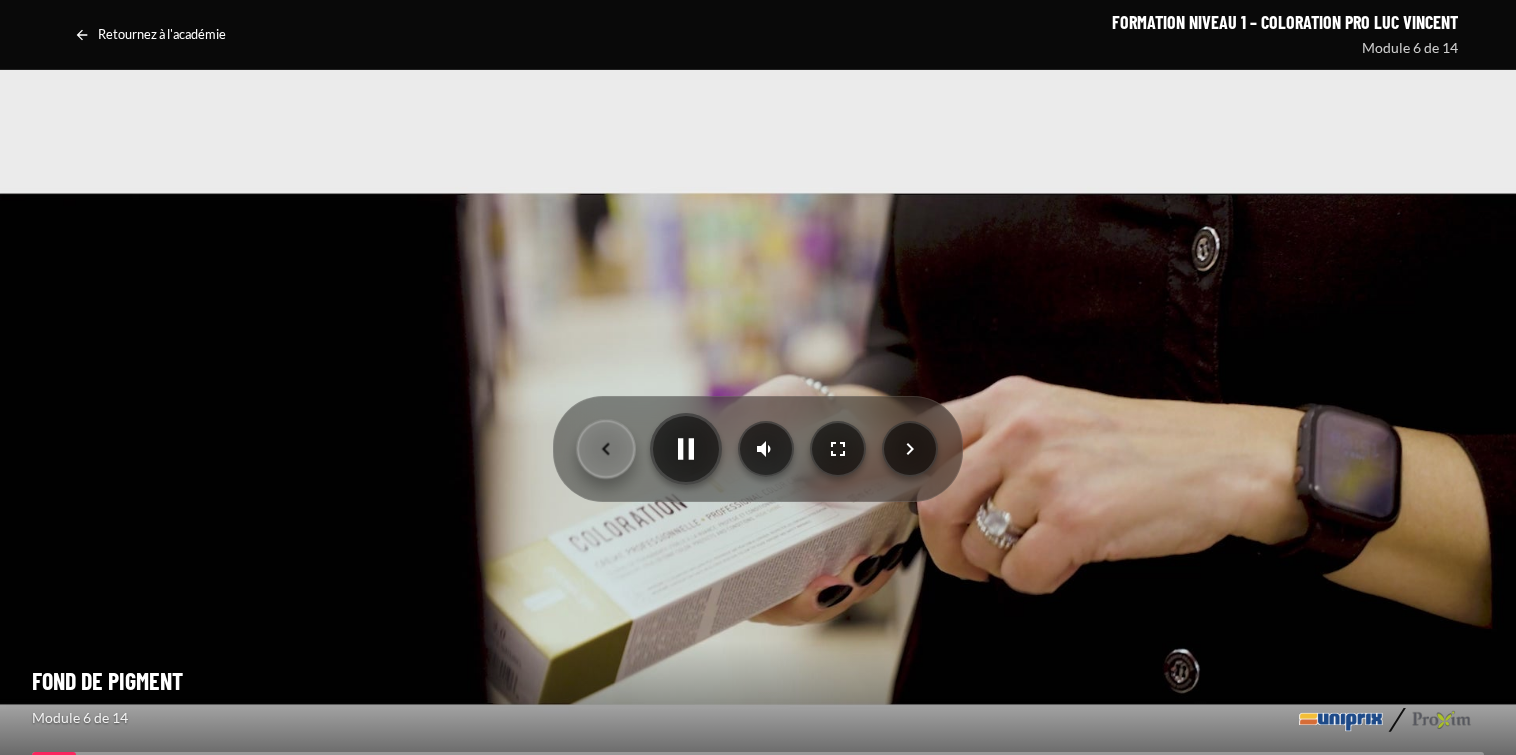 click 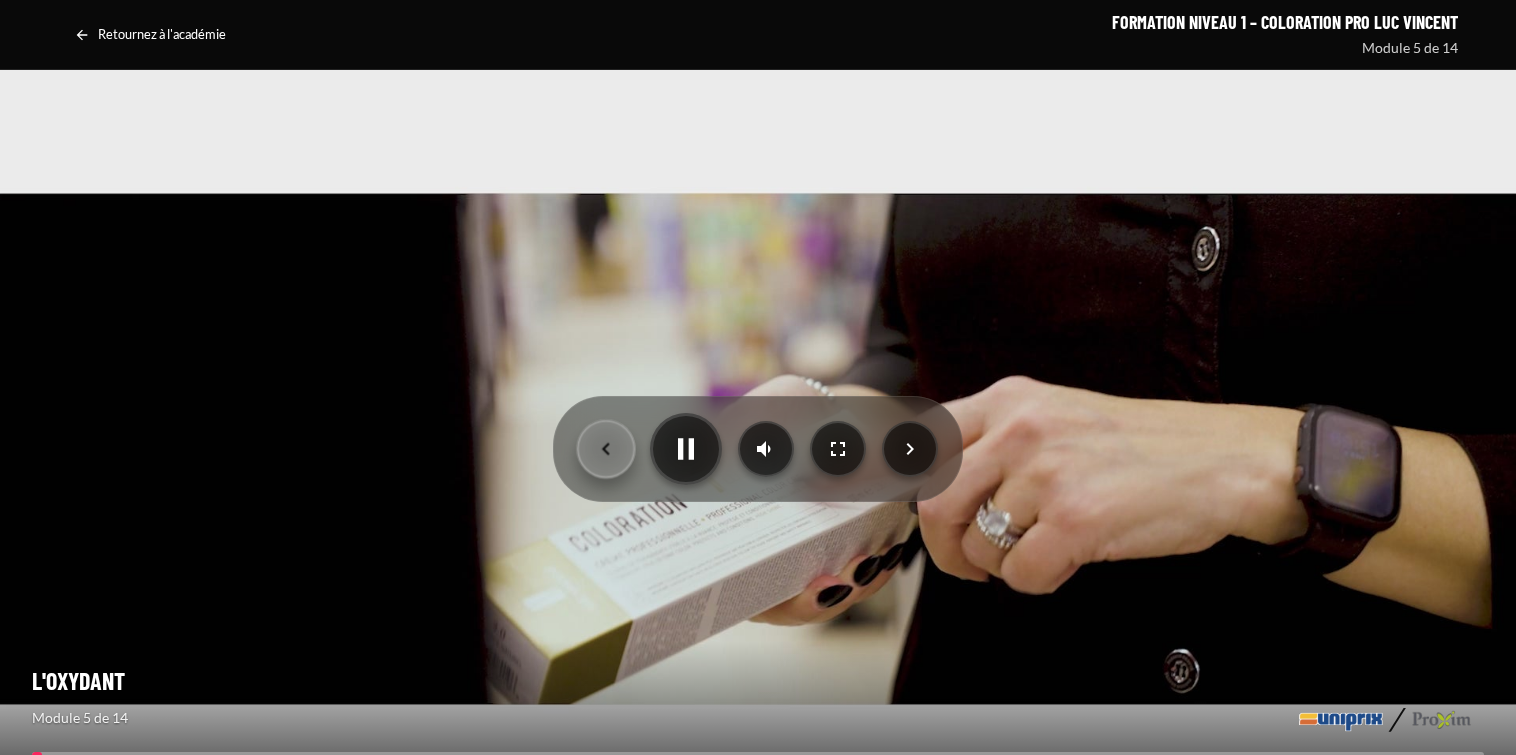 click 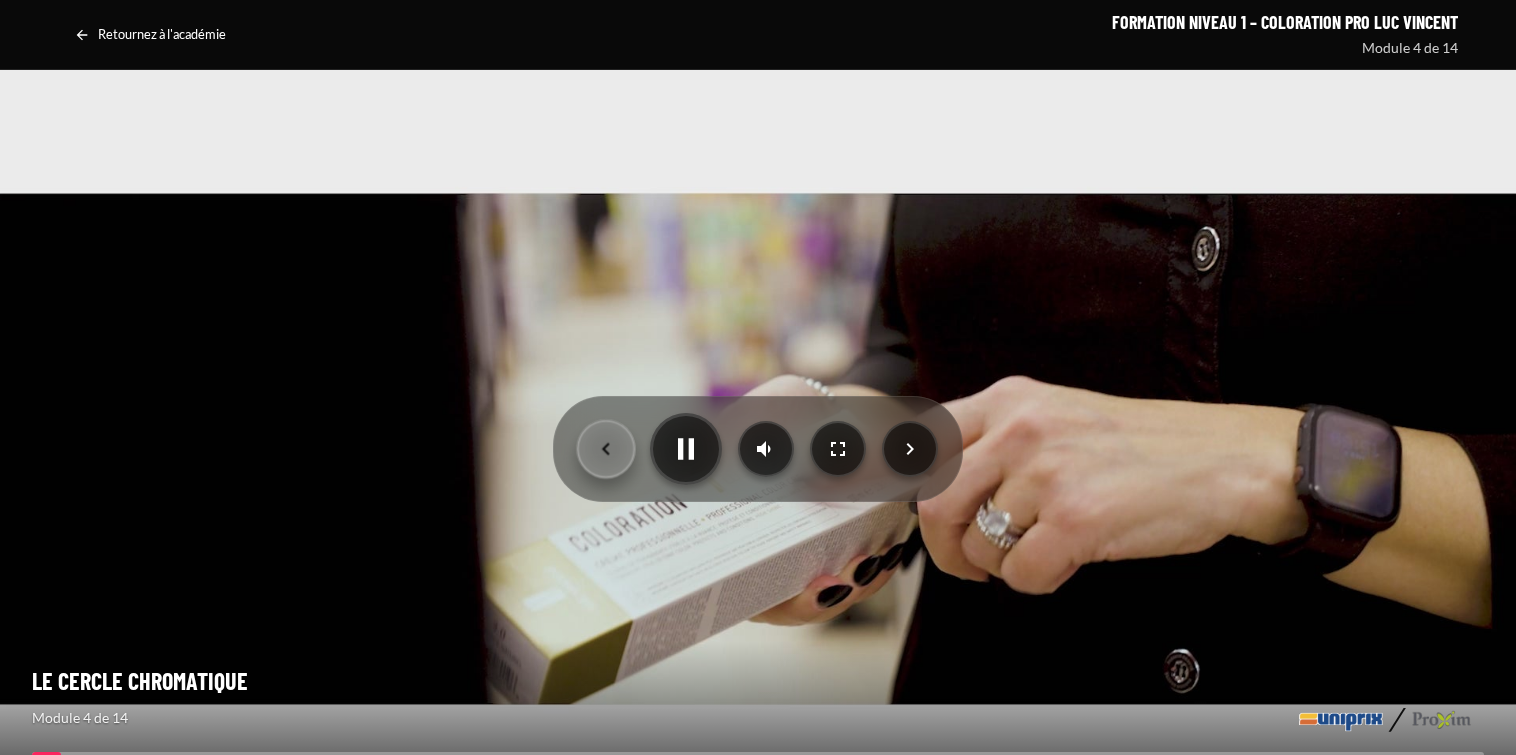 click 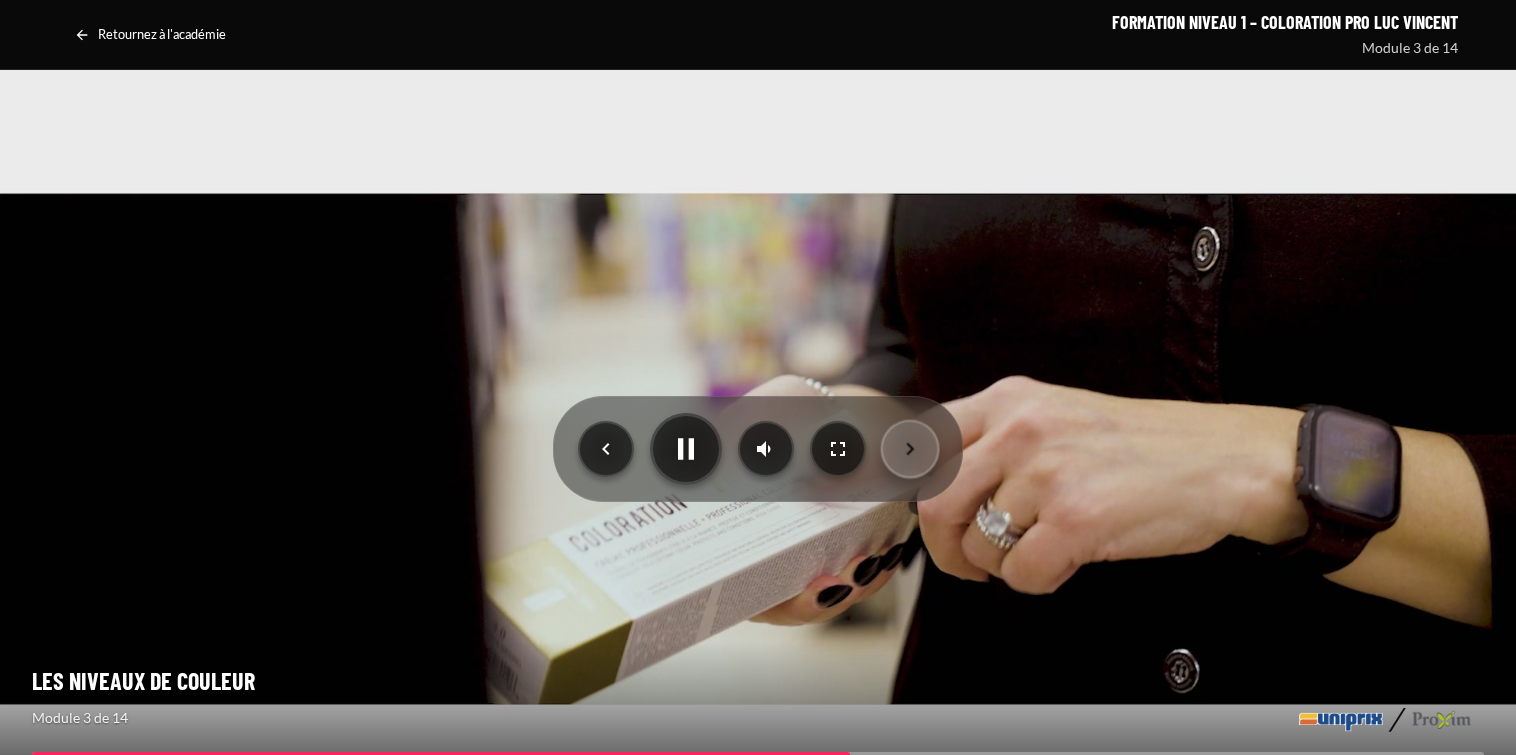 click at bounding box center [910, 449] 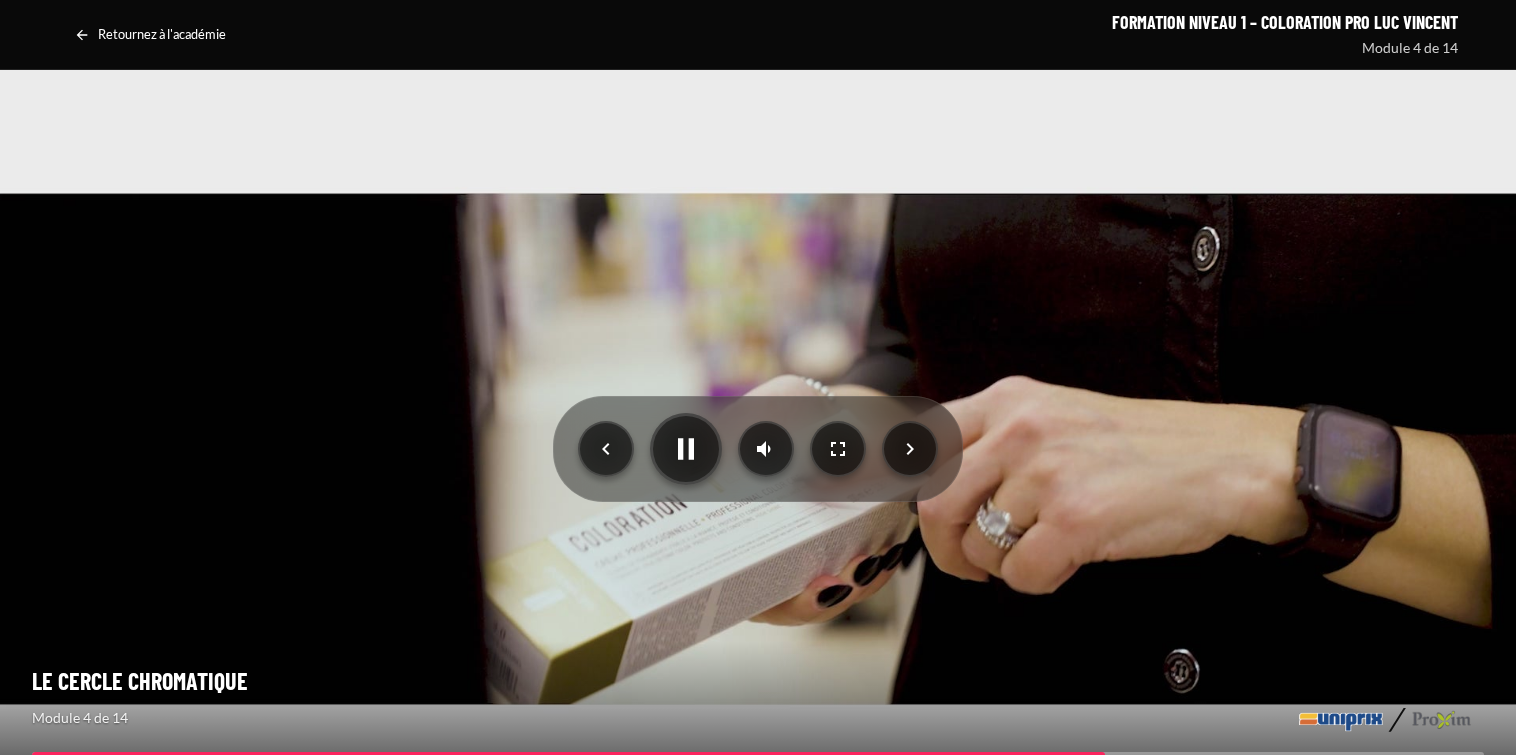 click at bounding box center (758, 449) 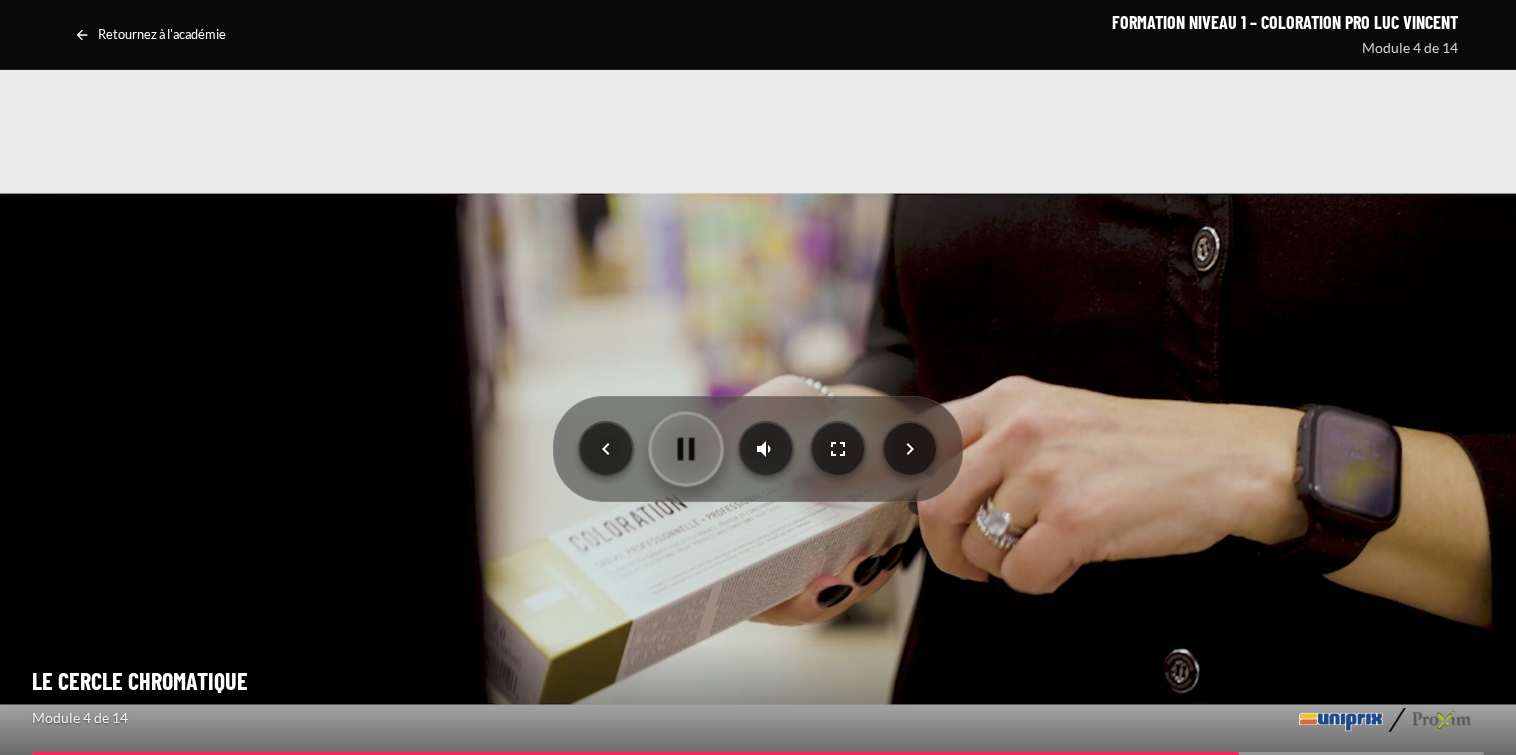 click at bounding box center (686, 449) 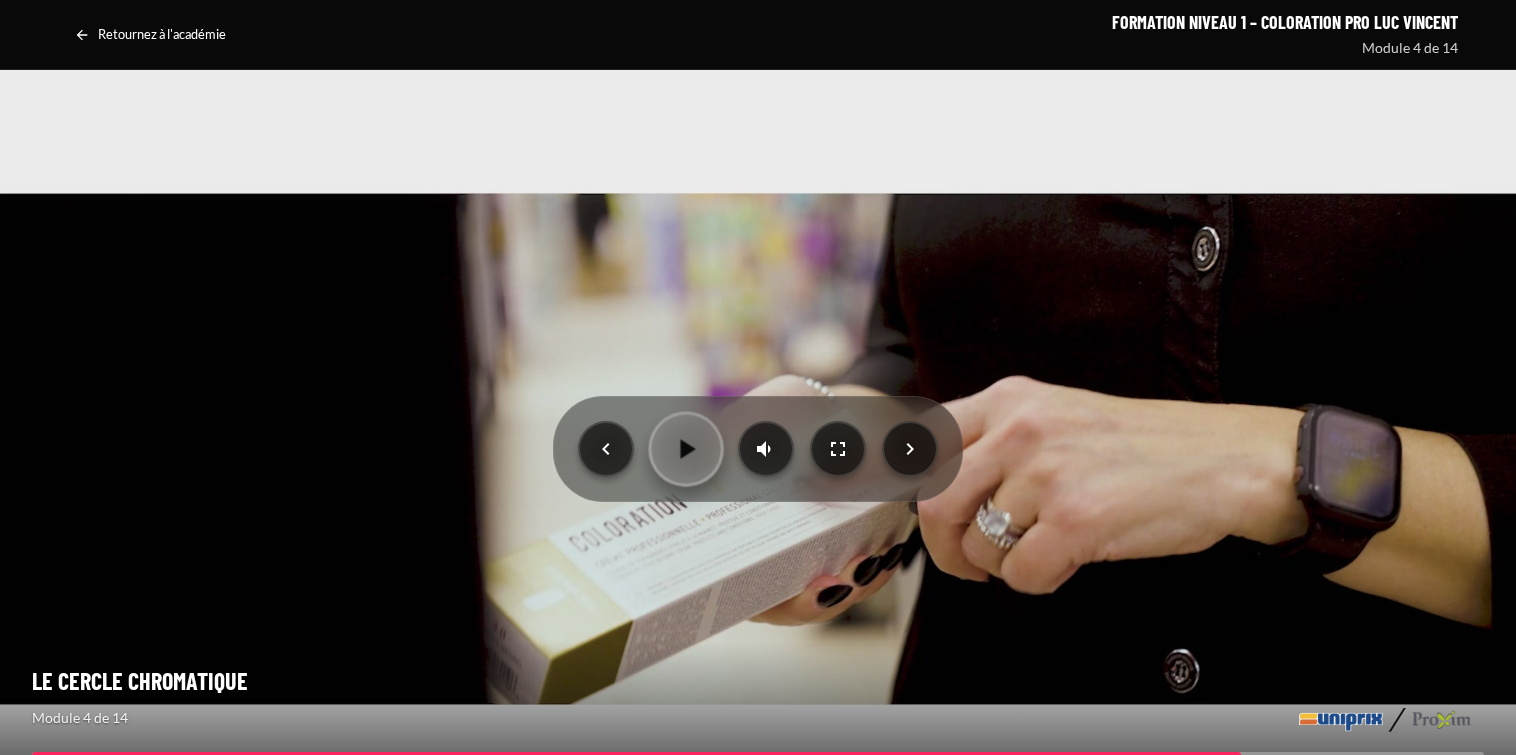 click 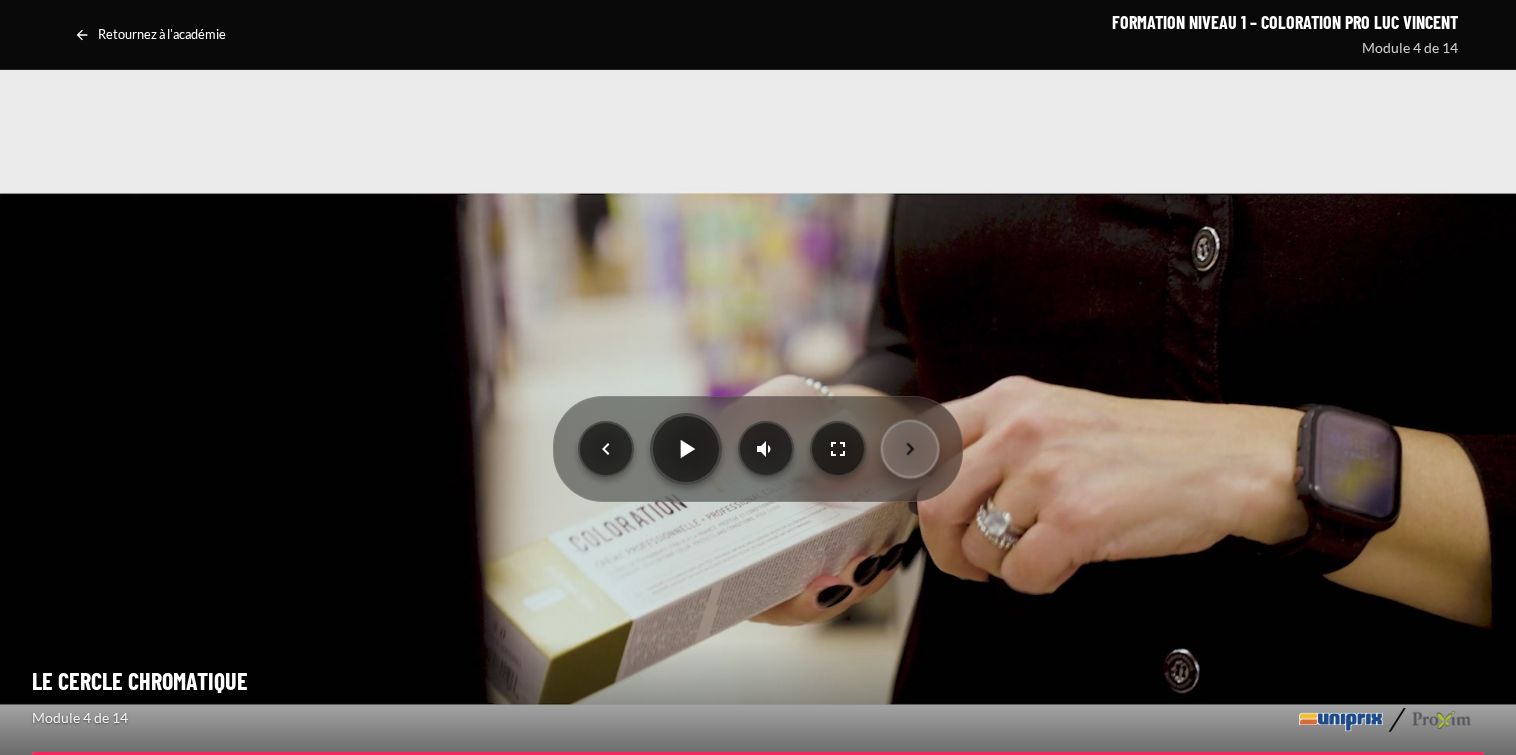 click at bounding box center [910, 449] 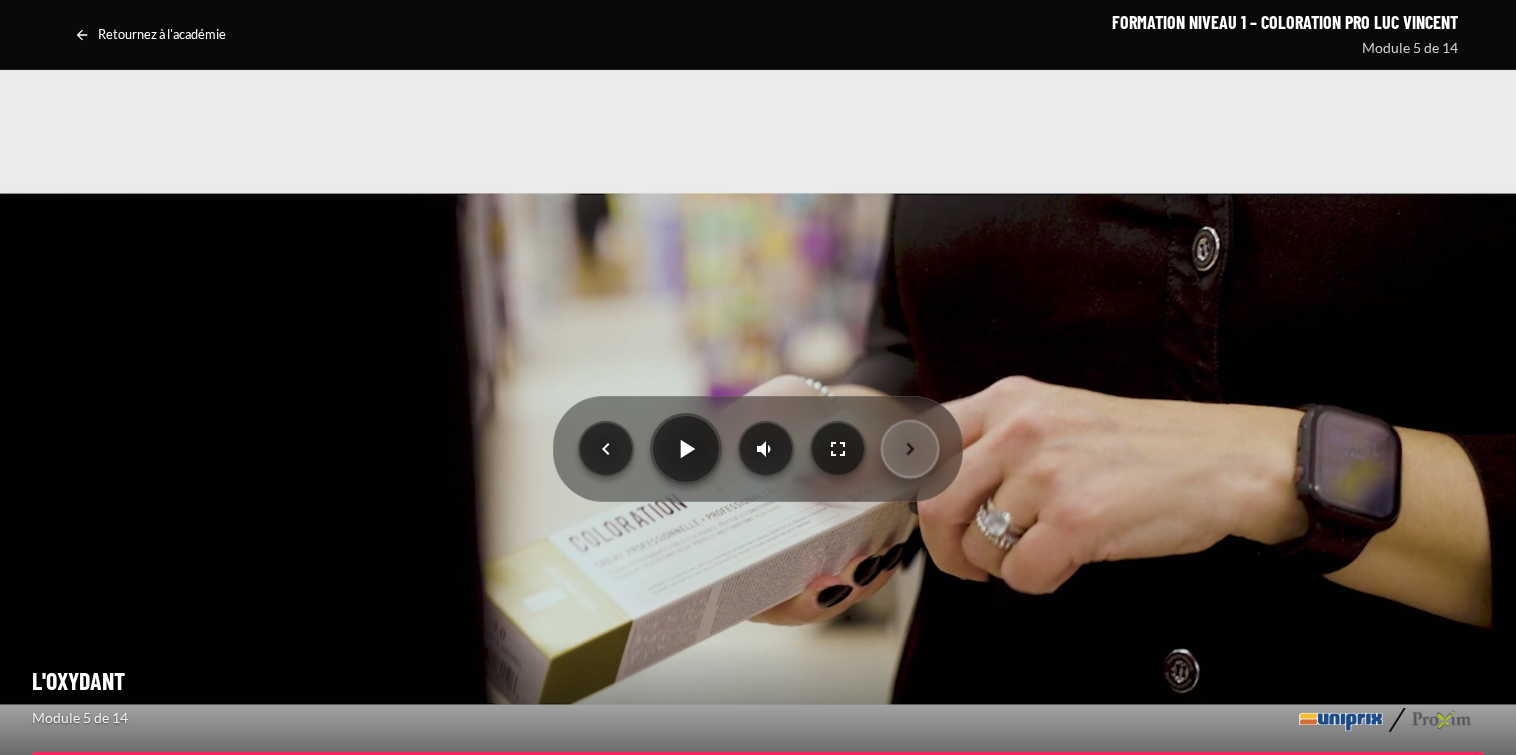 drag, startPoint x: 938, startPoint y: 441, endPoint x: 926, endPoint y: 444, distance: 12.369317 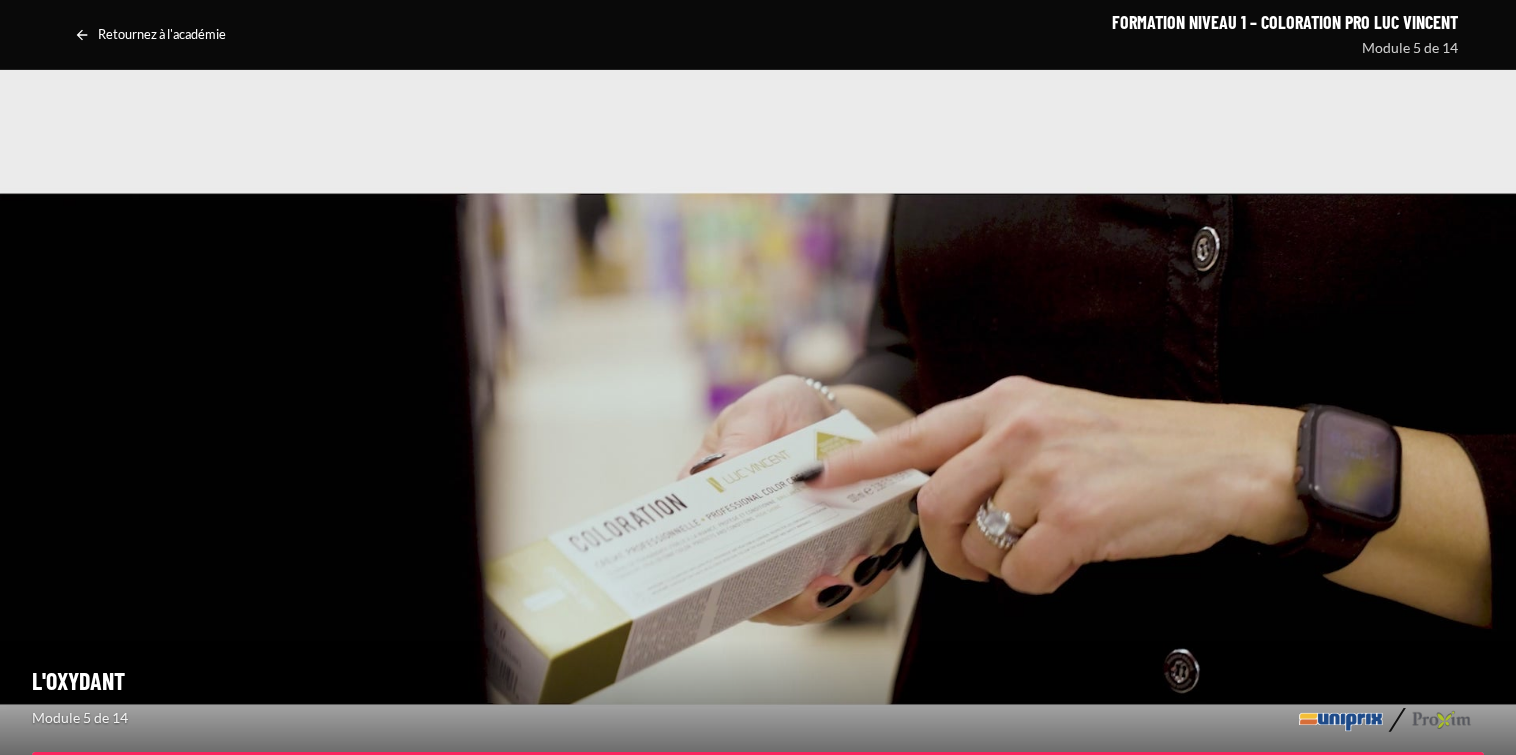 click 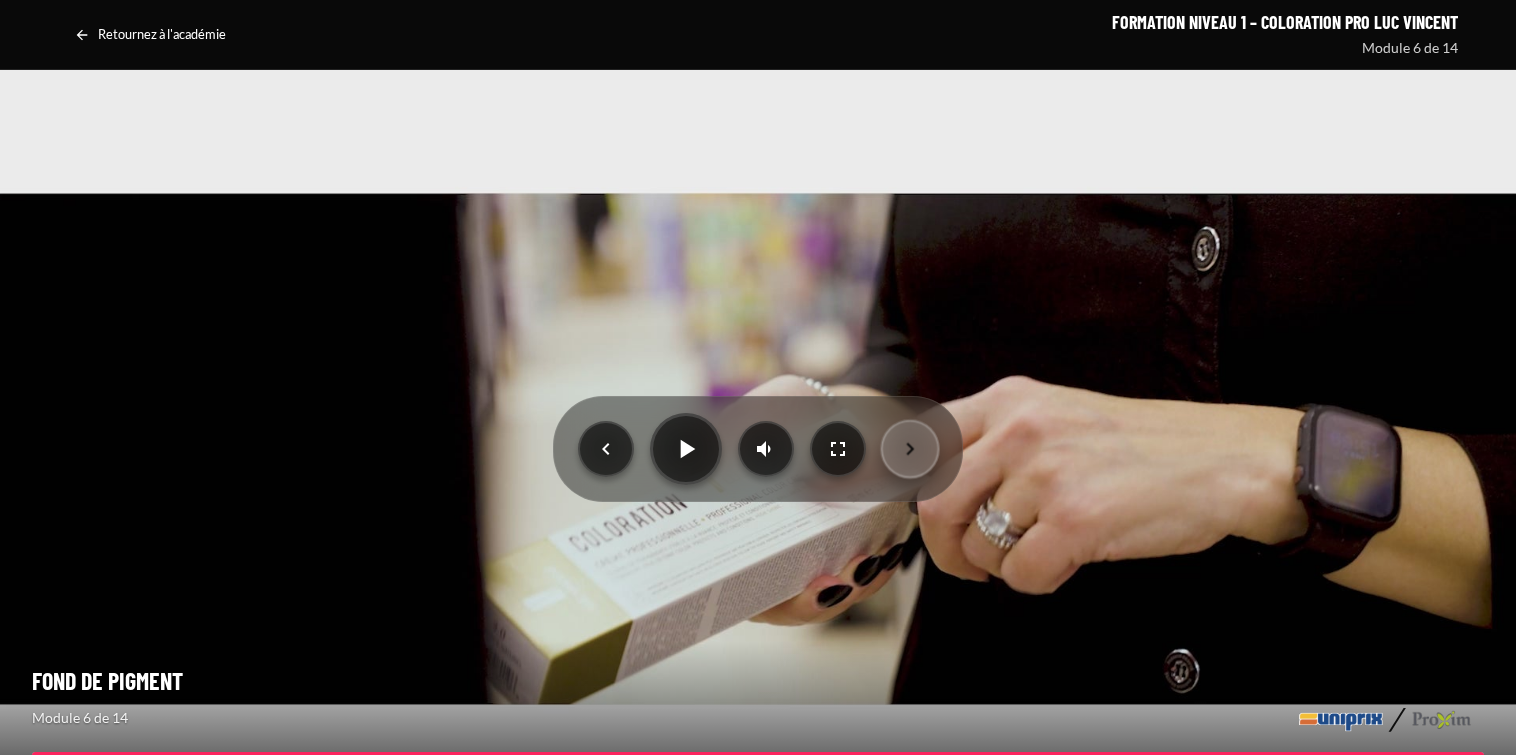 click 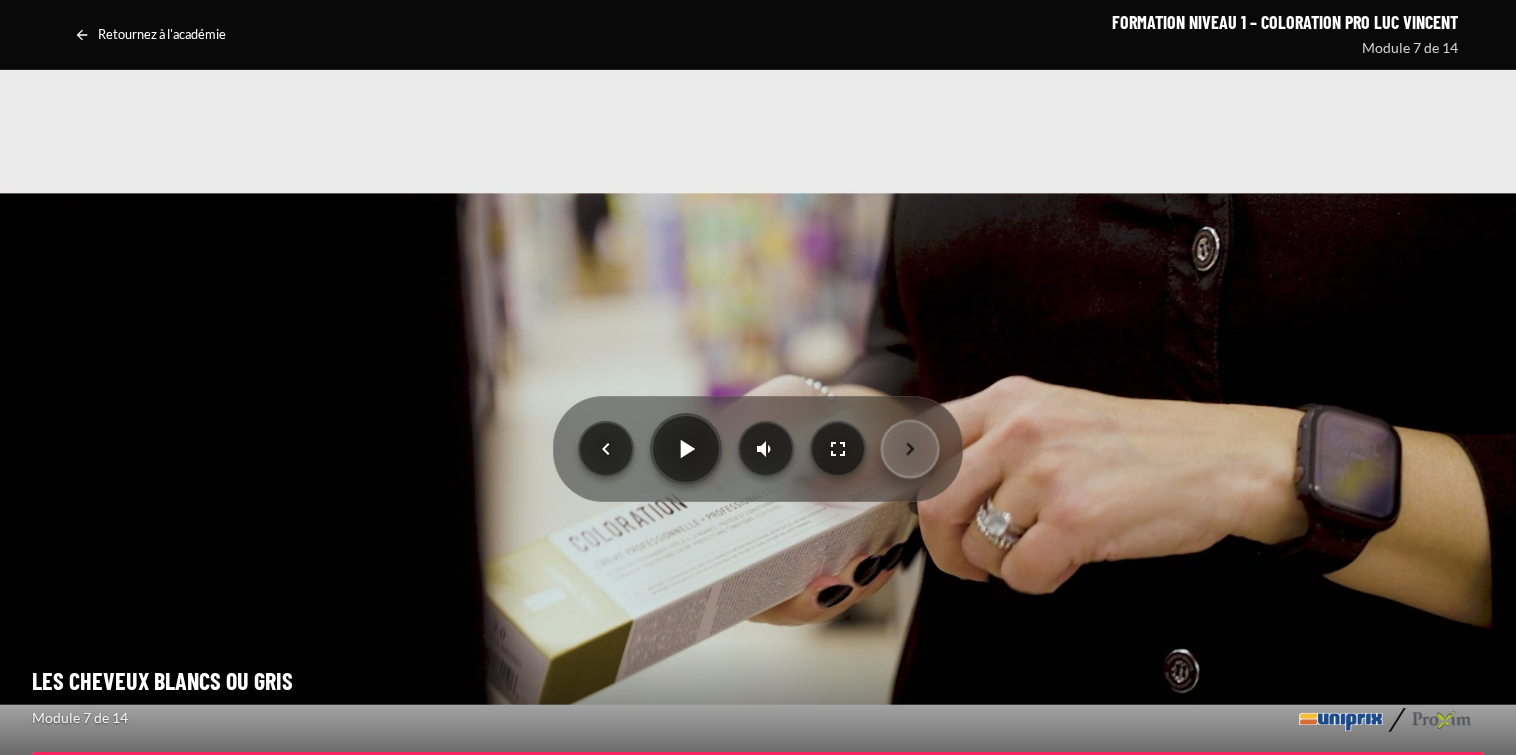 click 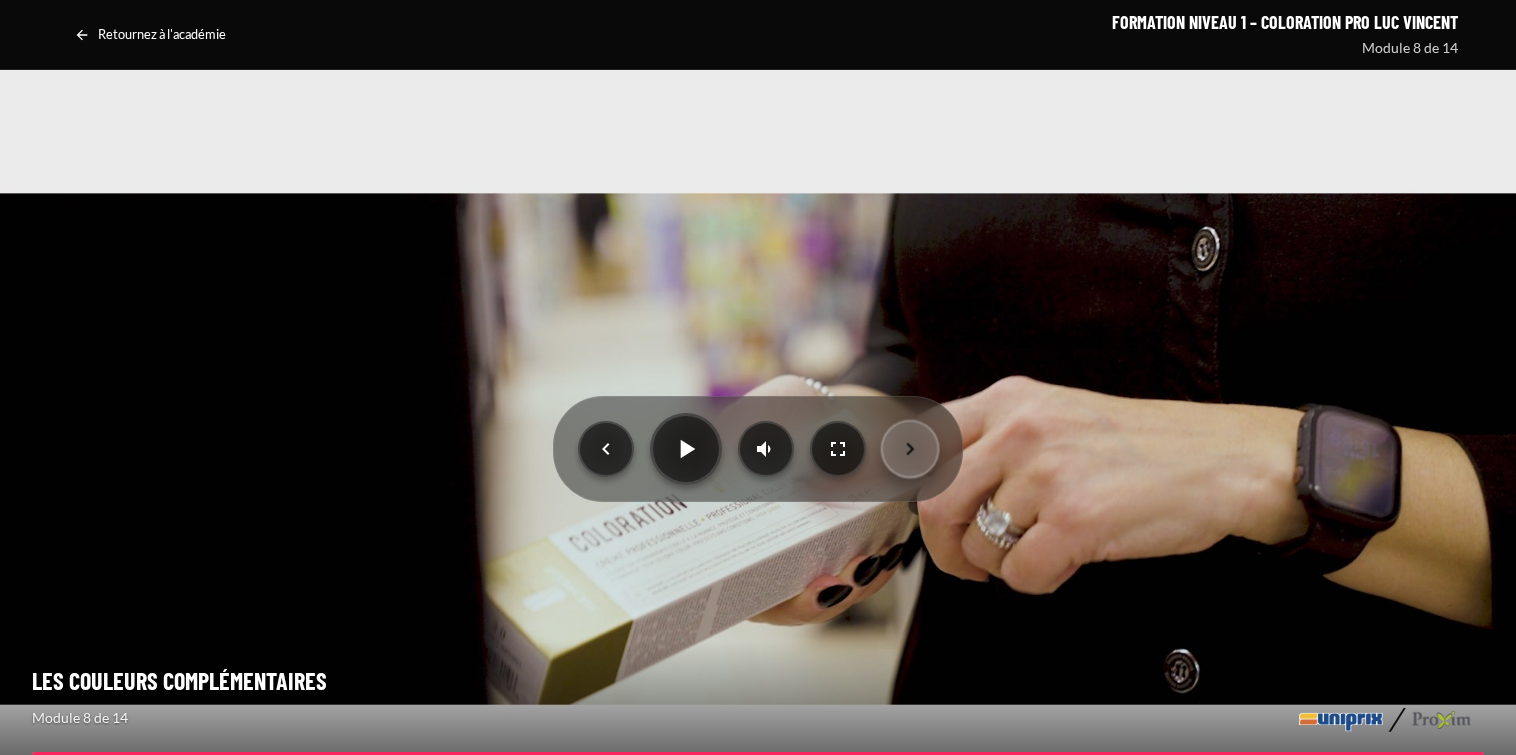 click 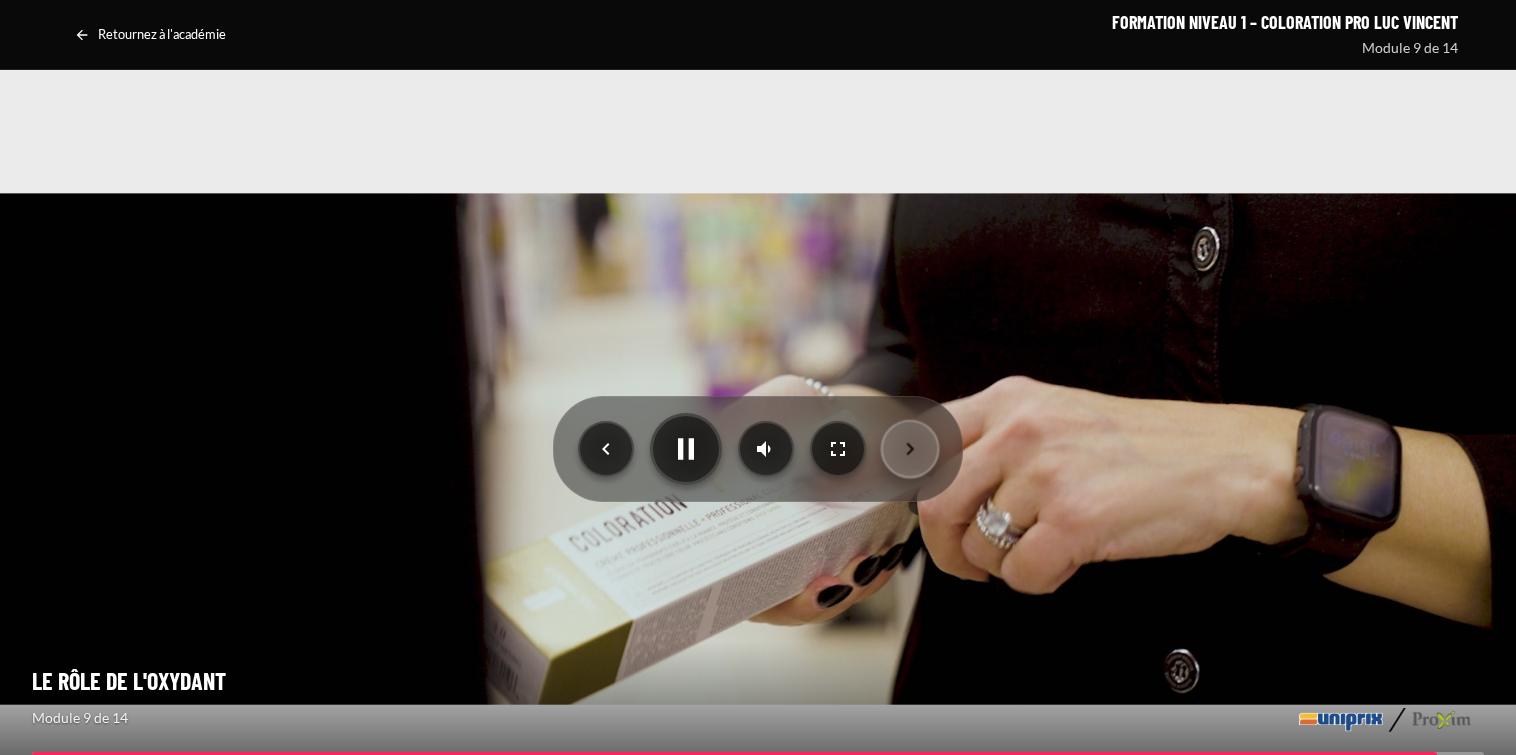 click 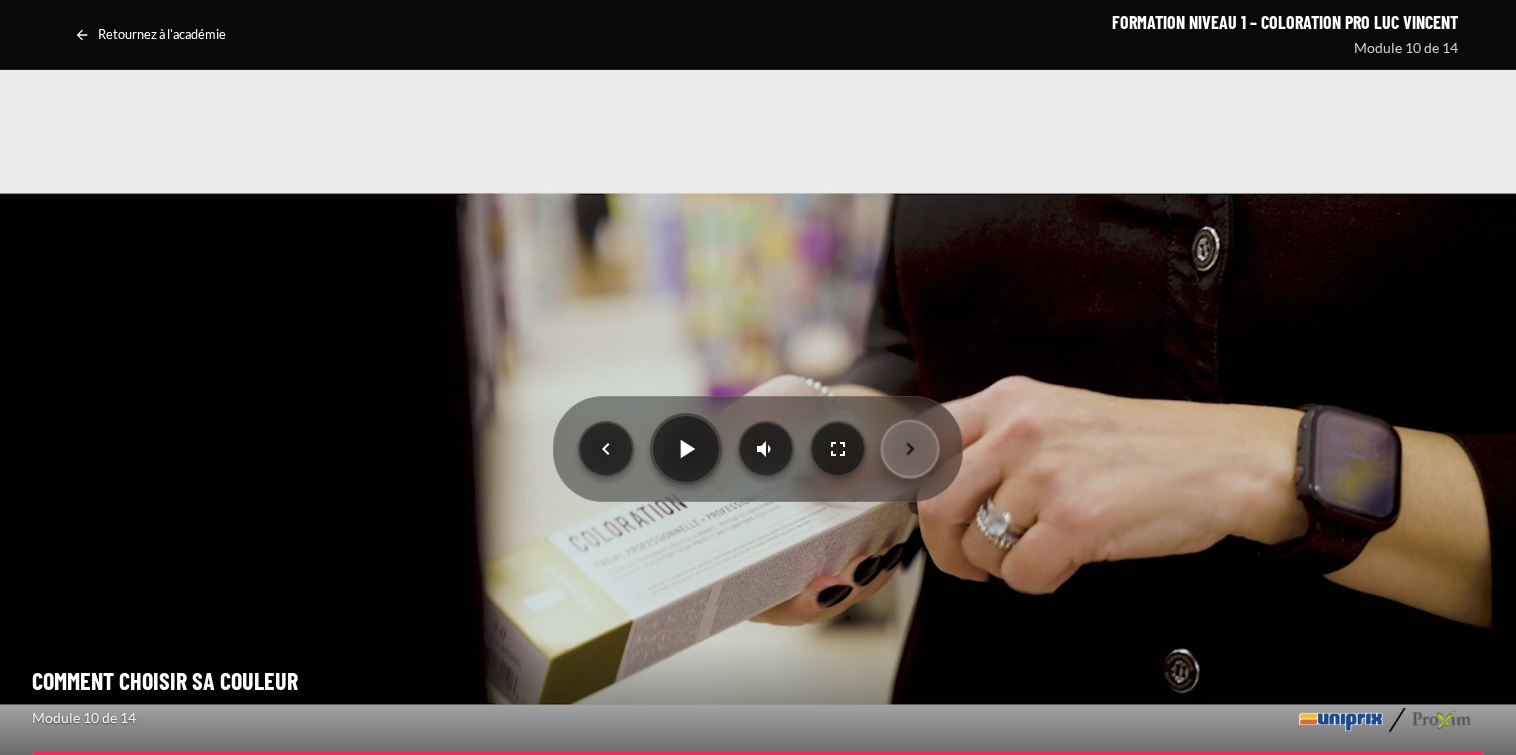 click 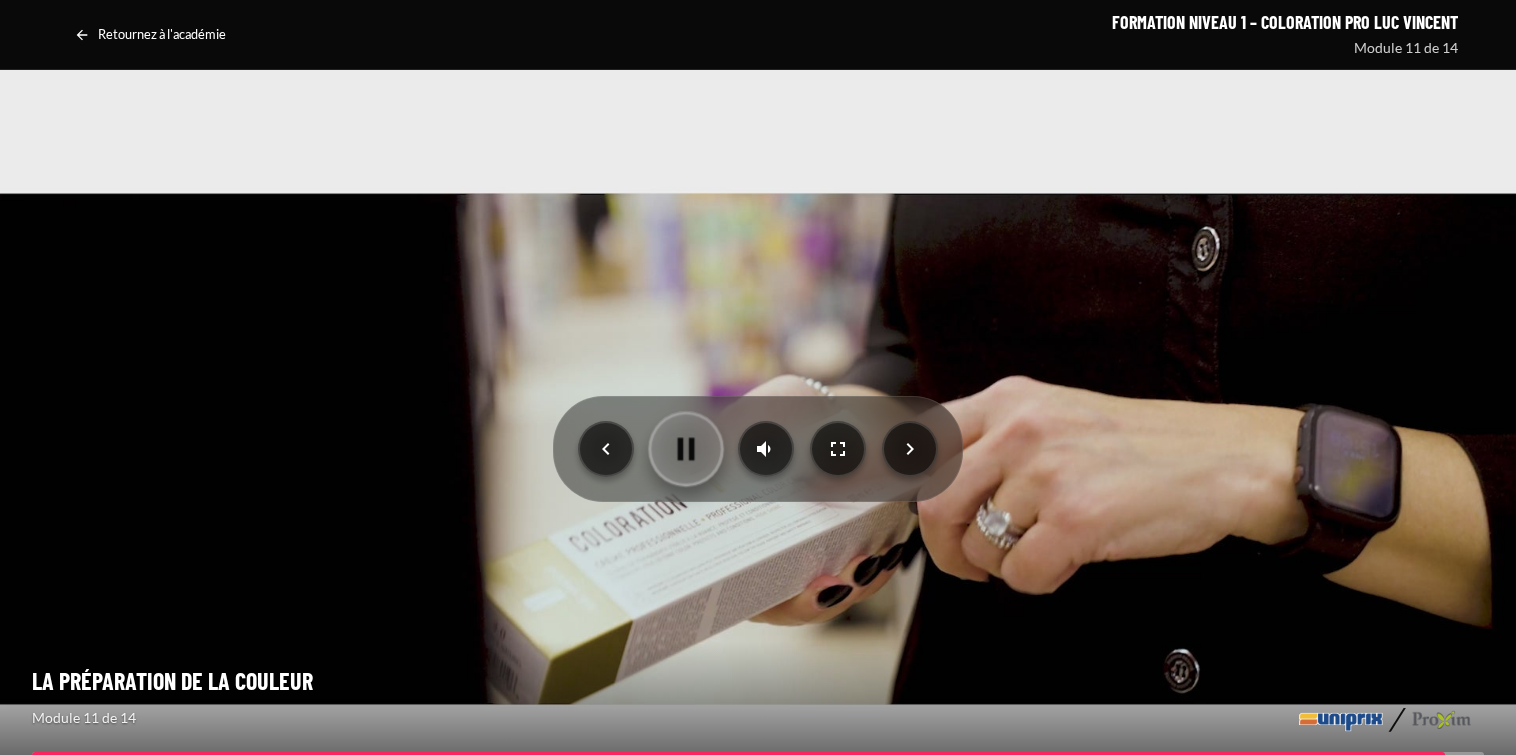 click 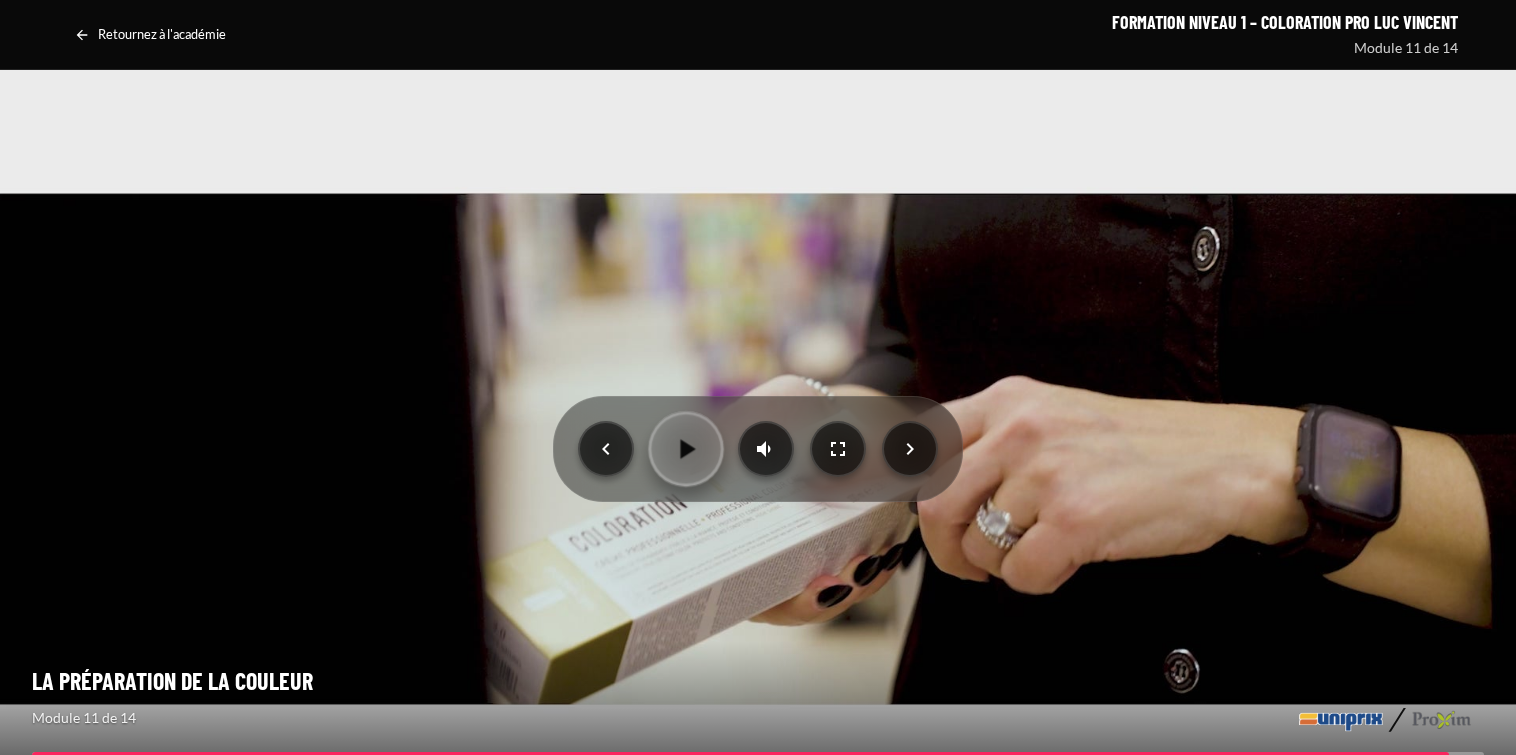 click 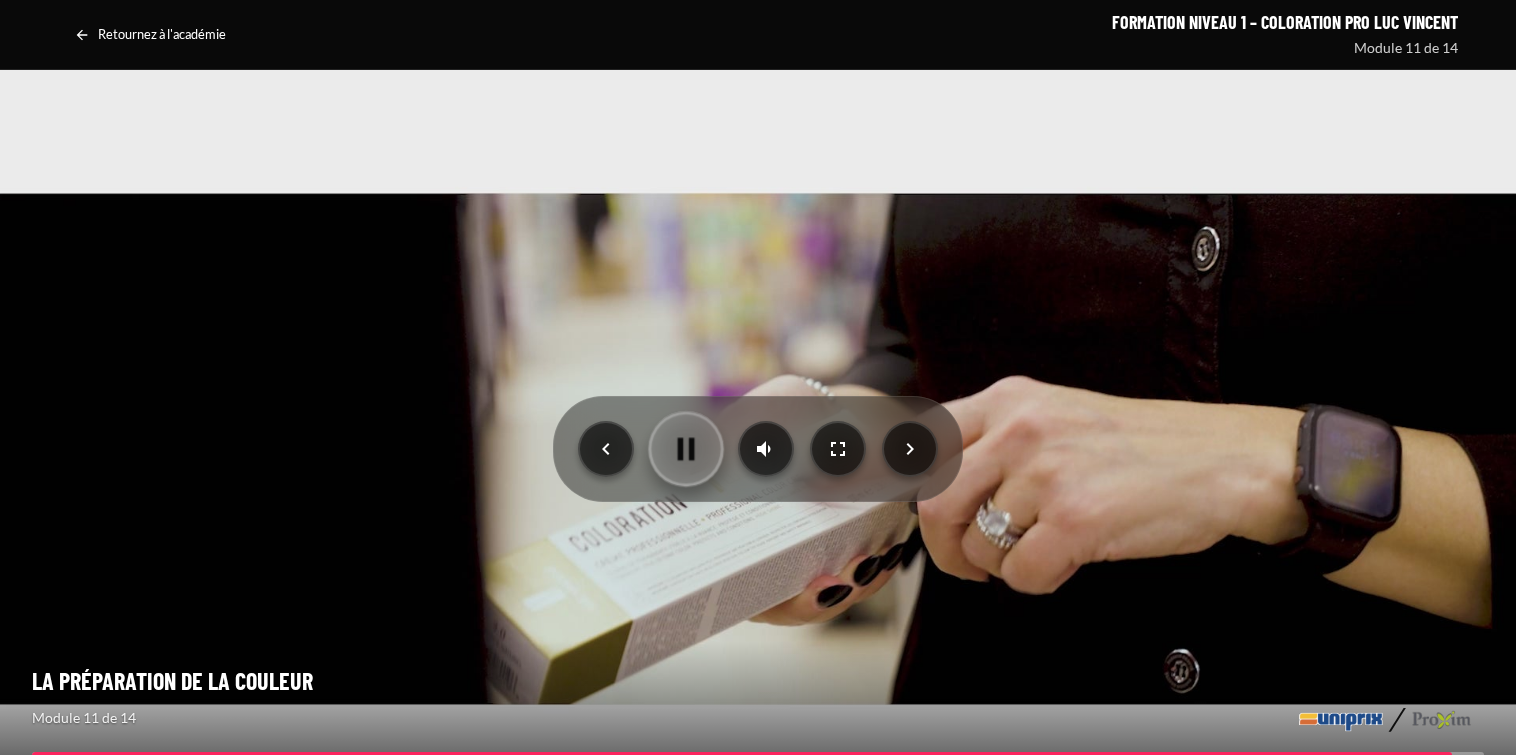 click 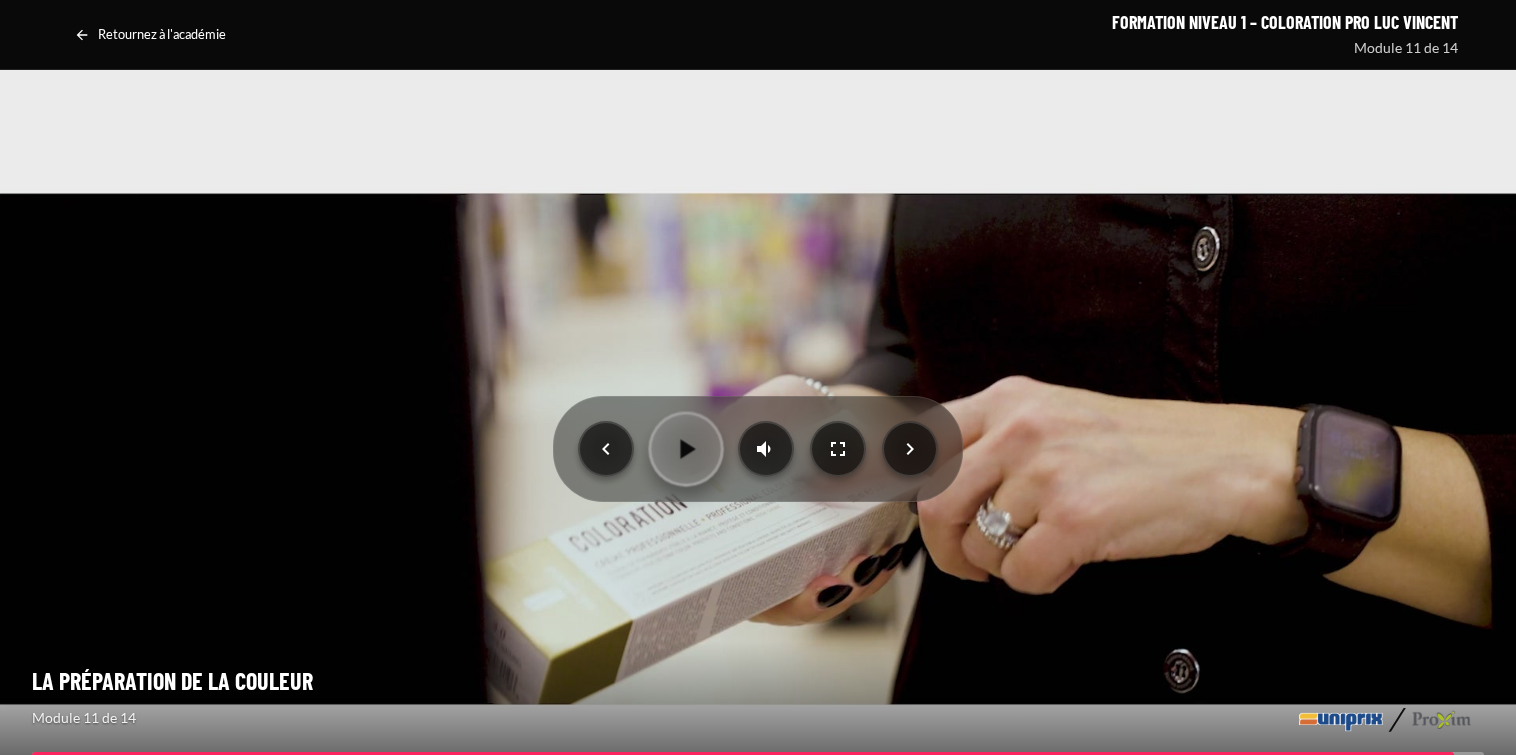 click 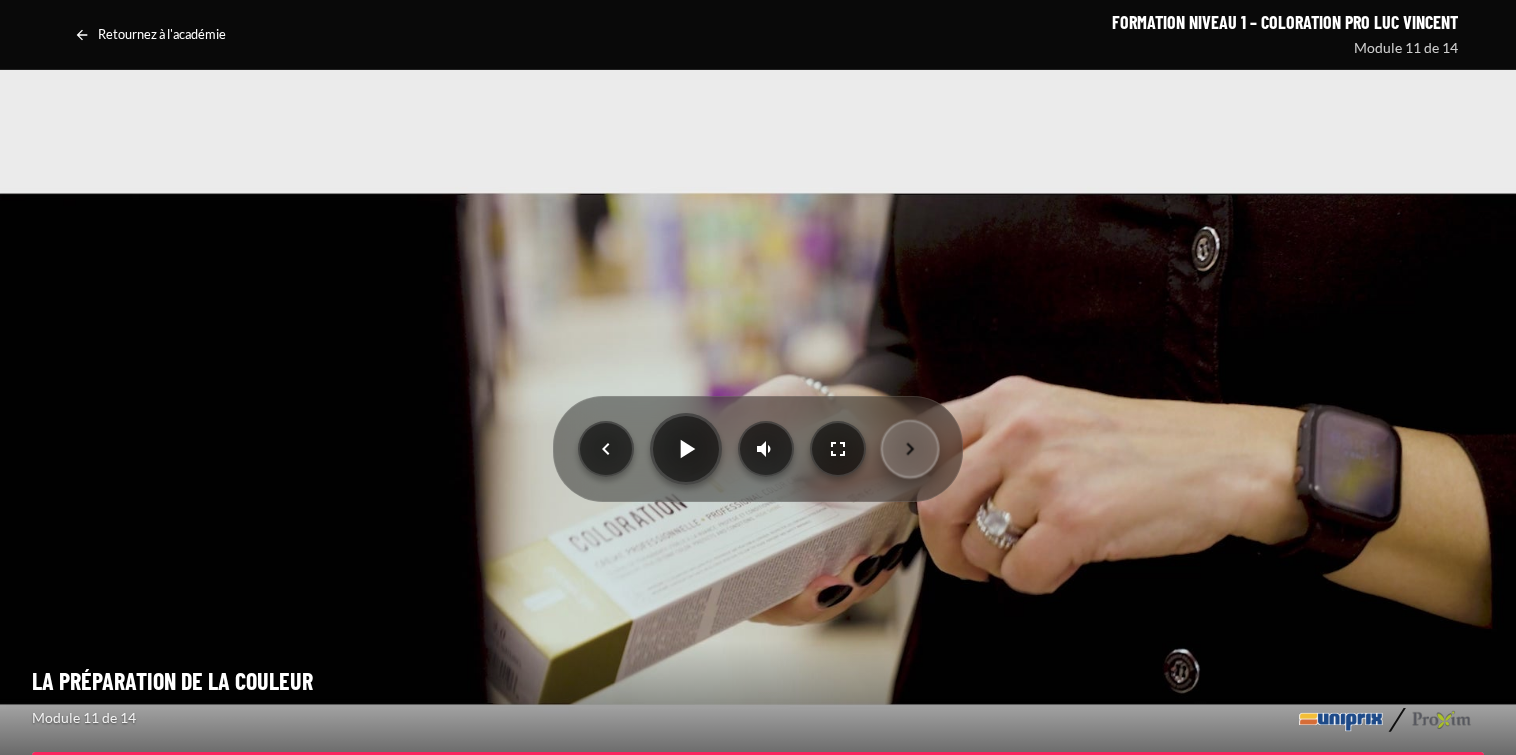 click 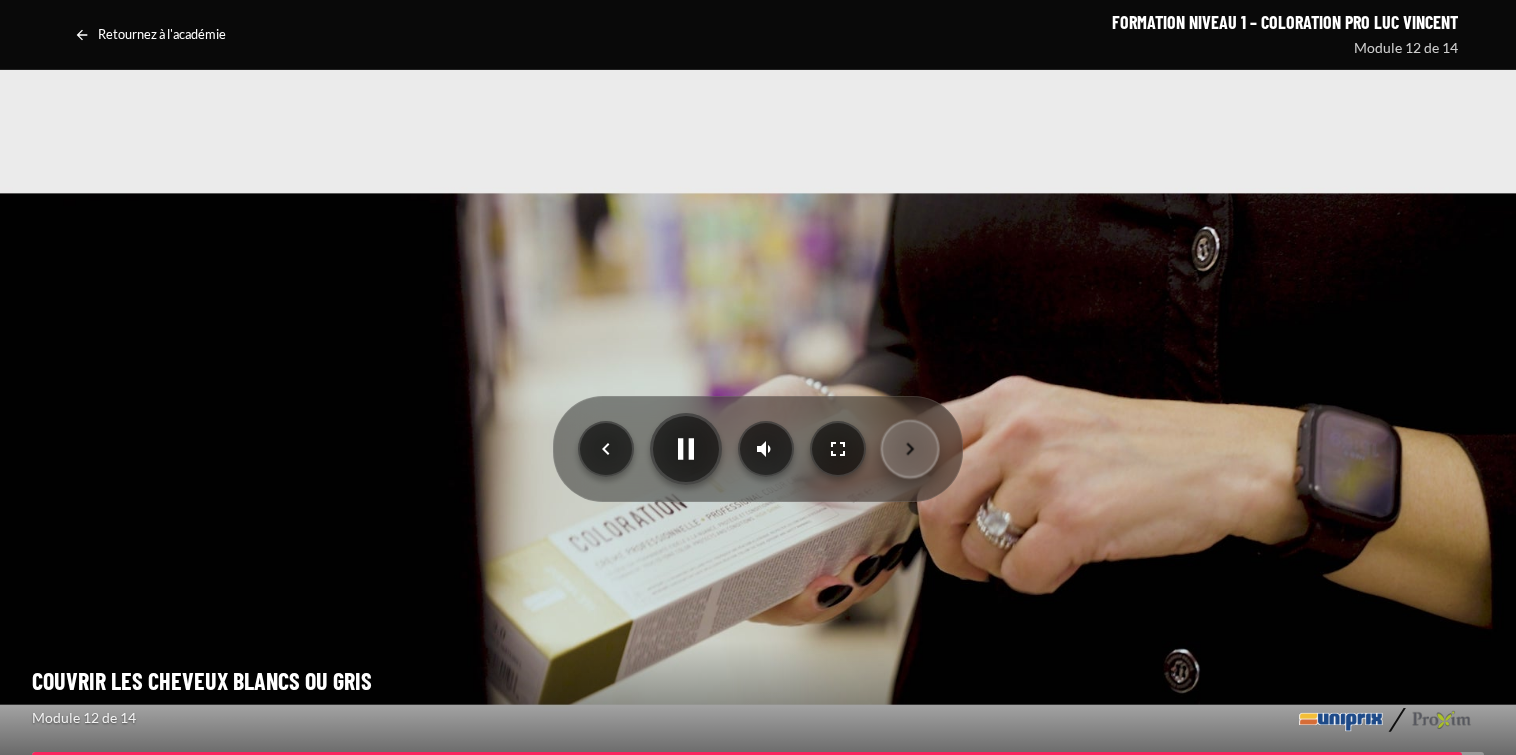 click 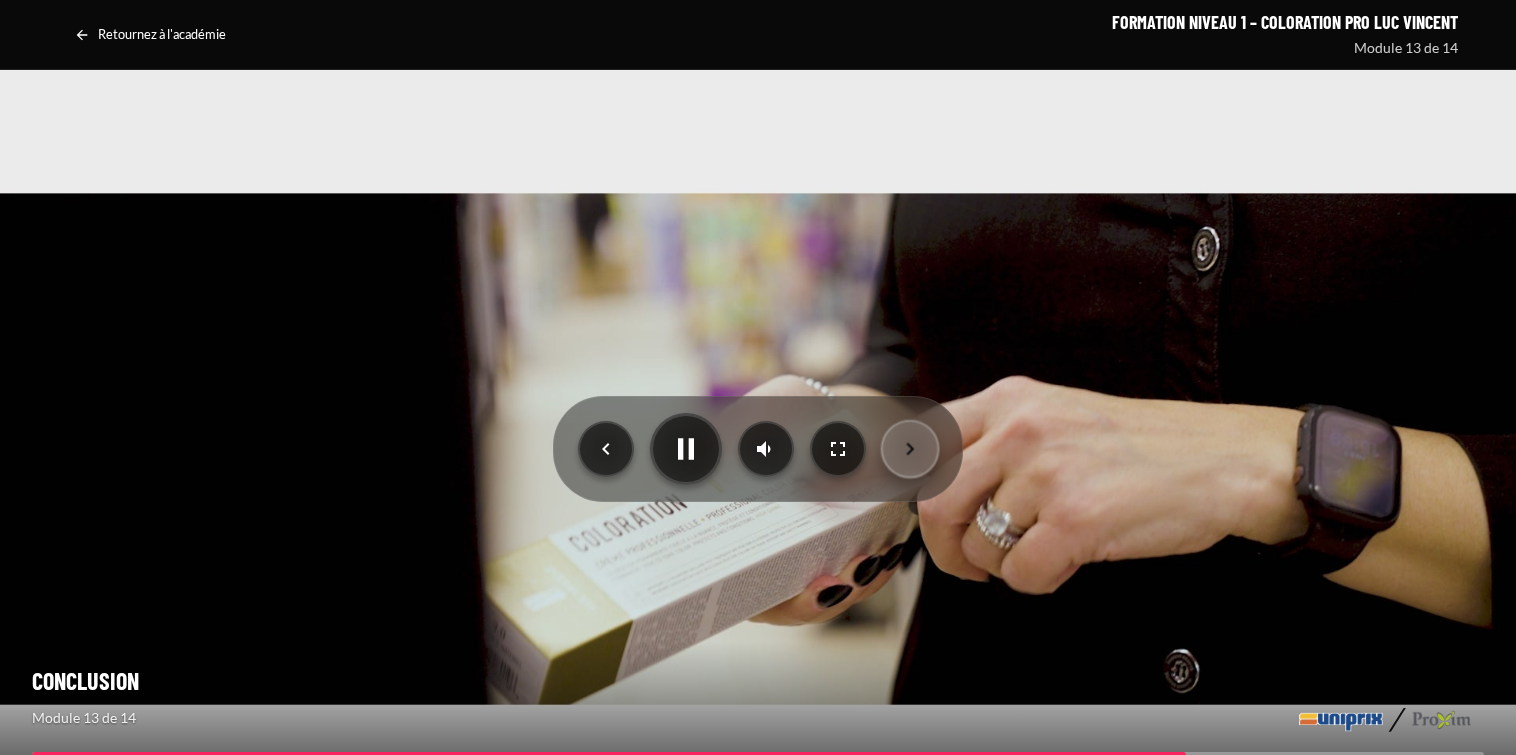 click at bounding box center [910, 449] 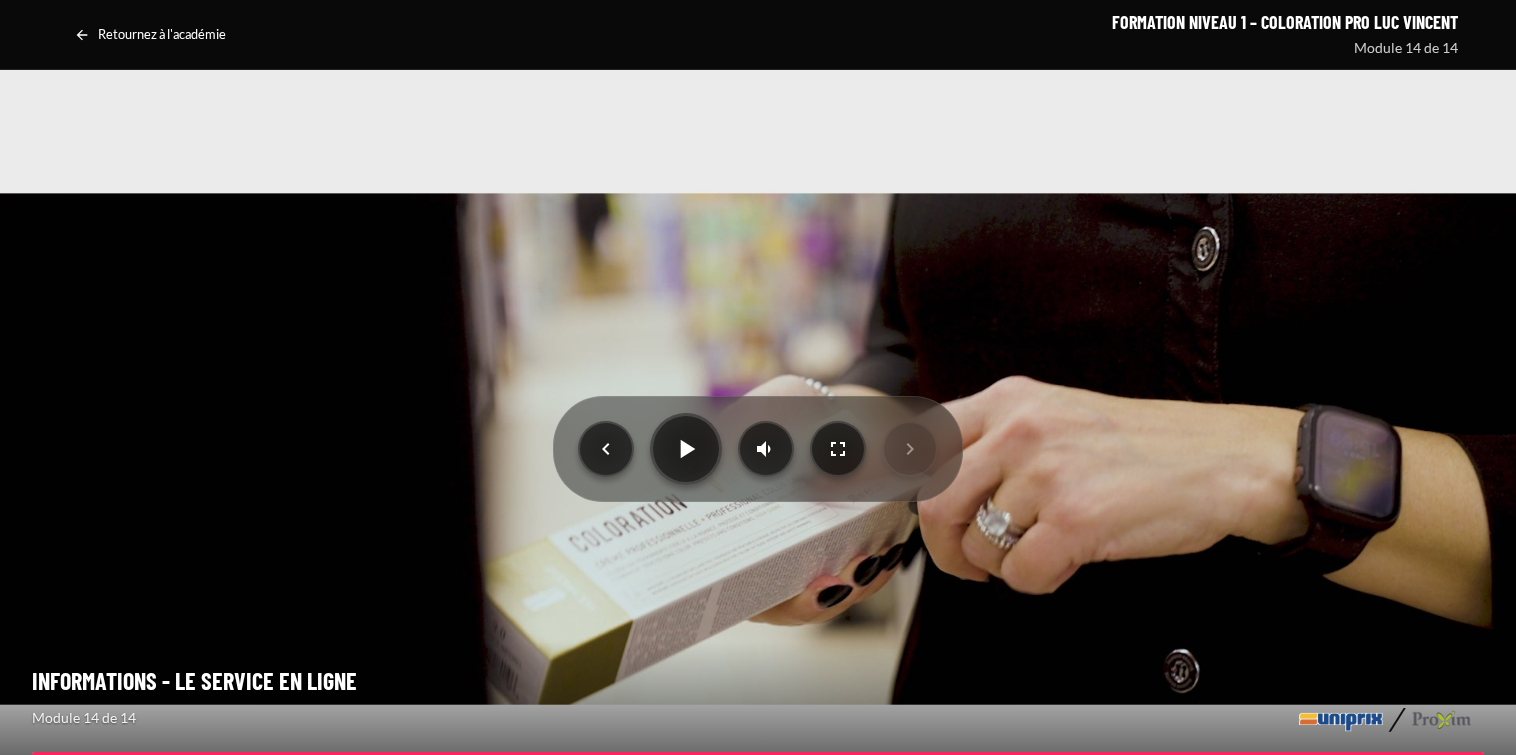click at bounding box center [758, 449] 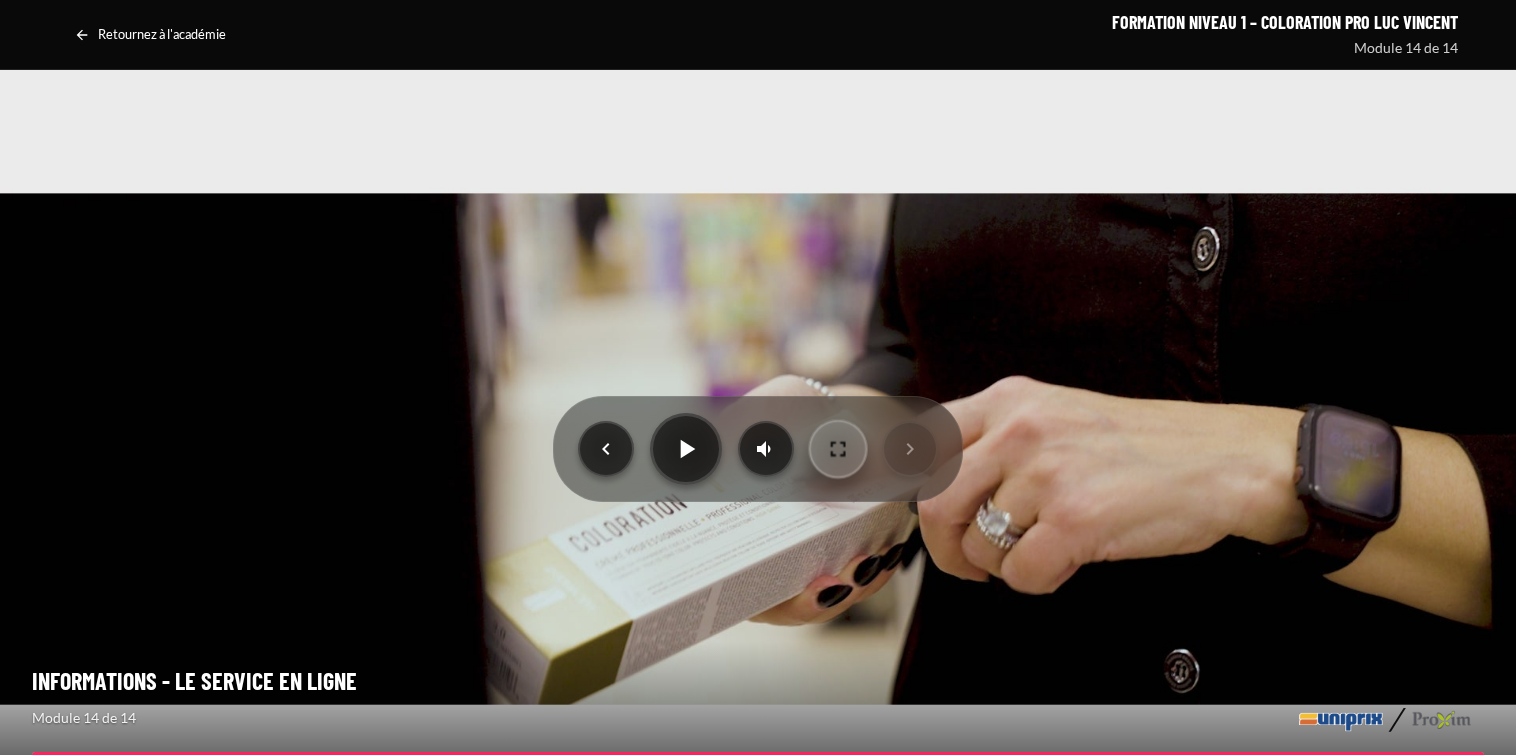 click 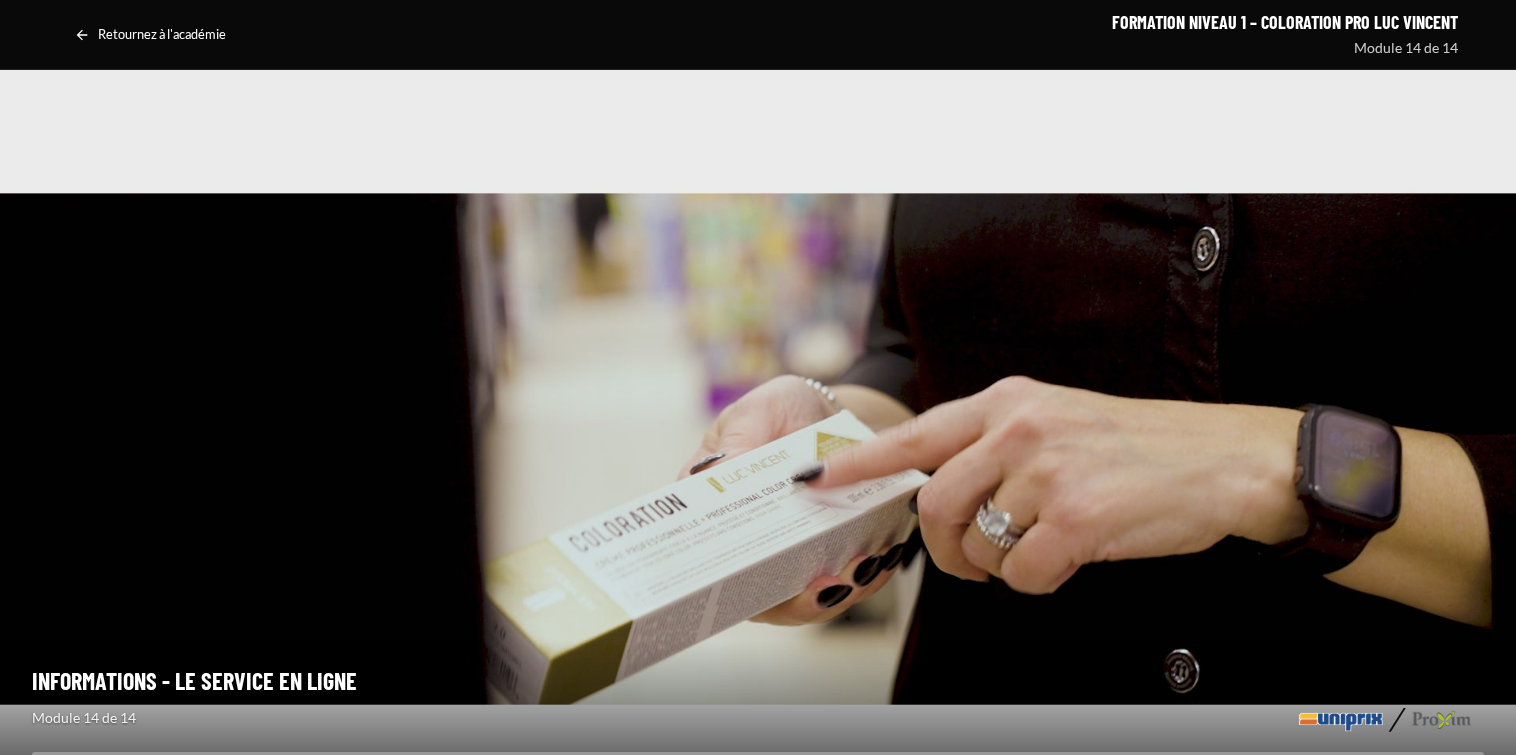 scroll, scrollTop: 0, scrollLeft: 0, axis: both 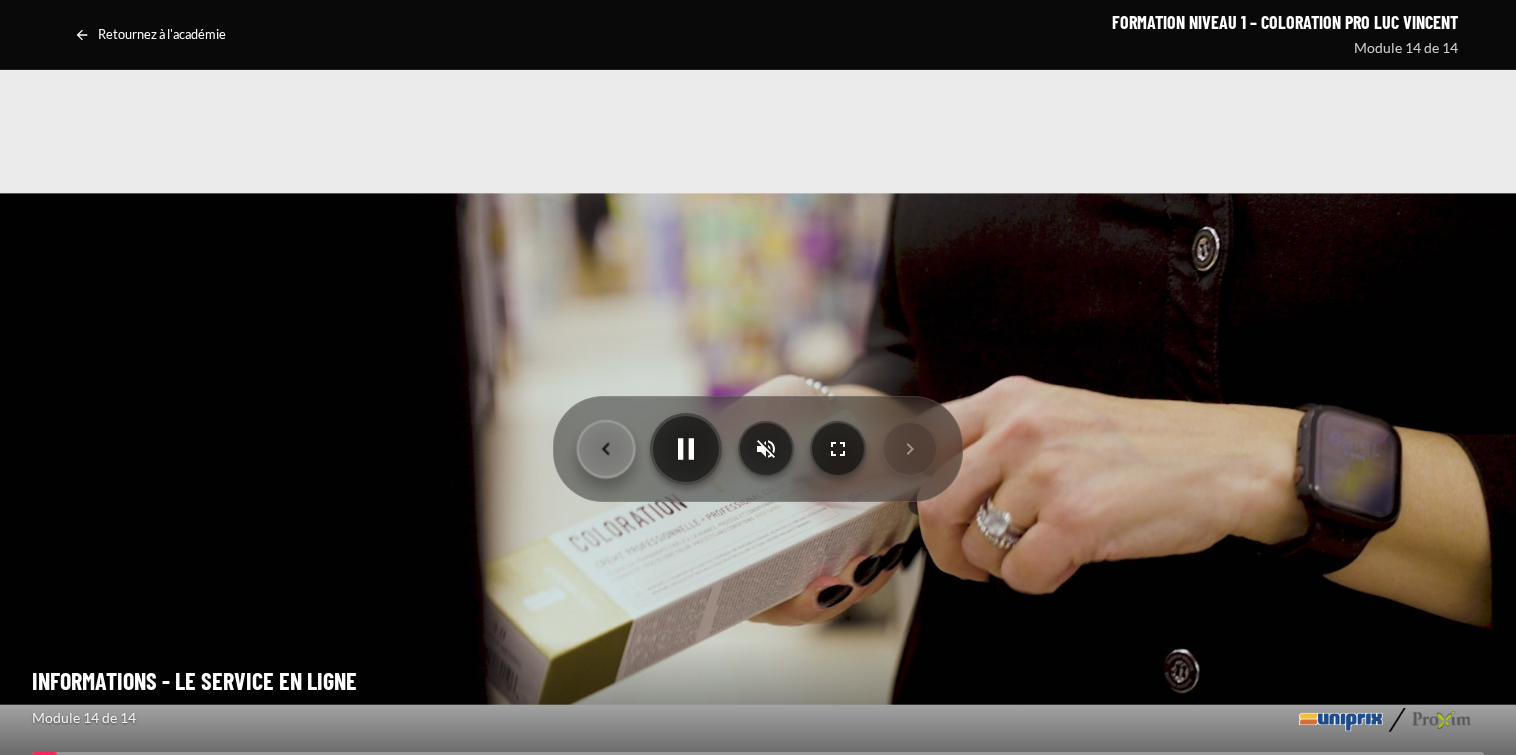 click 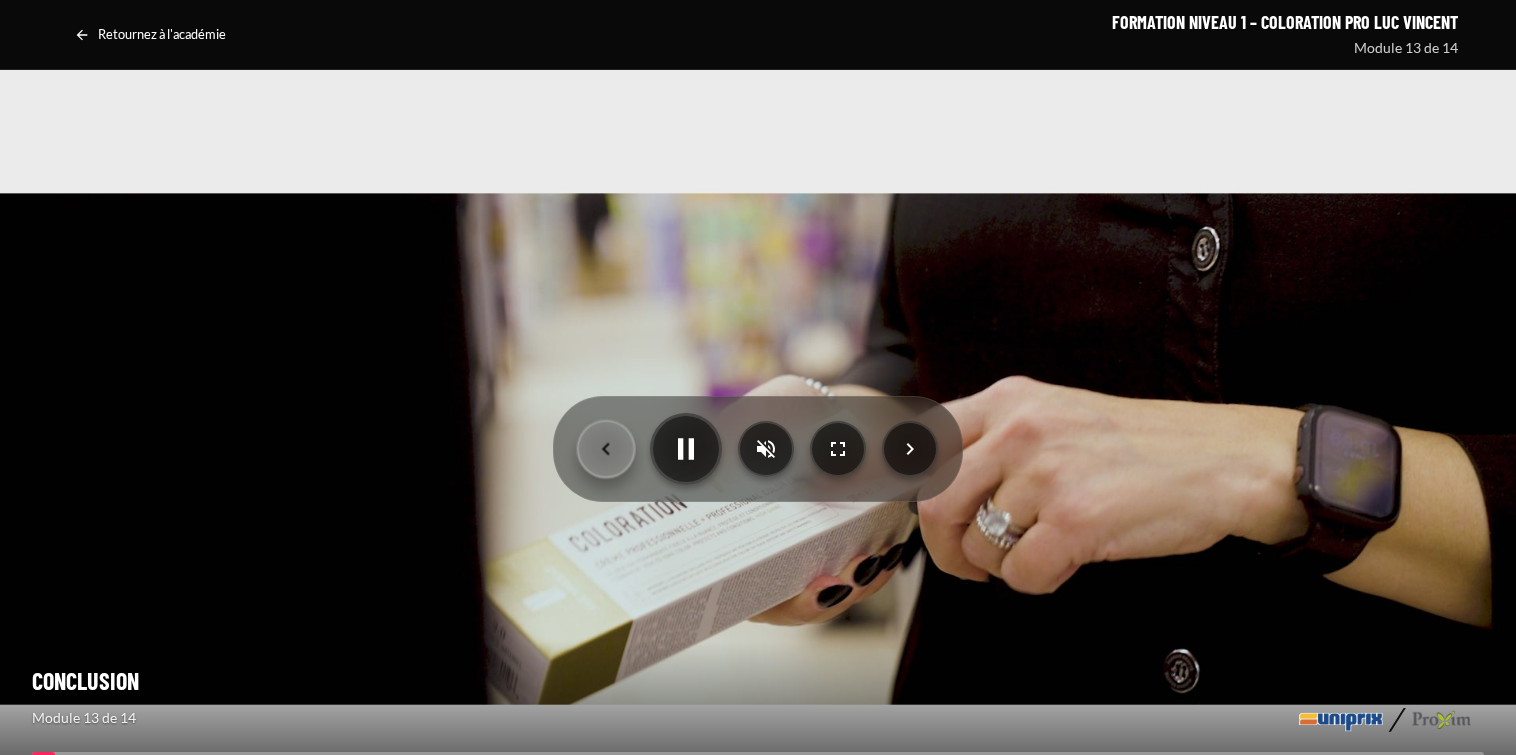 click 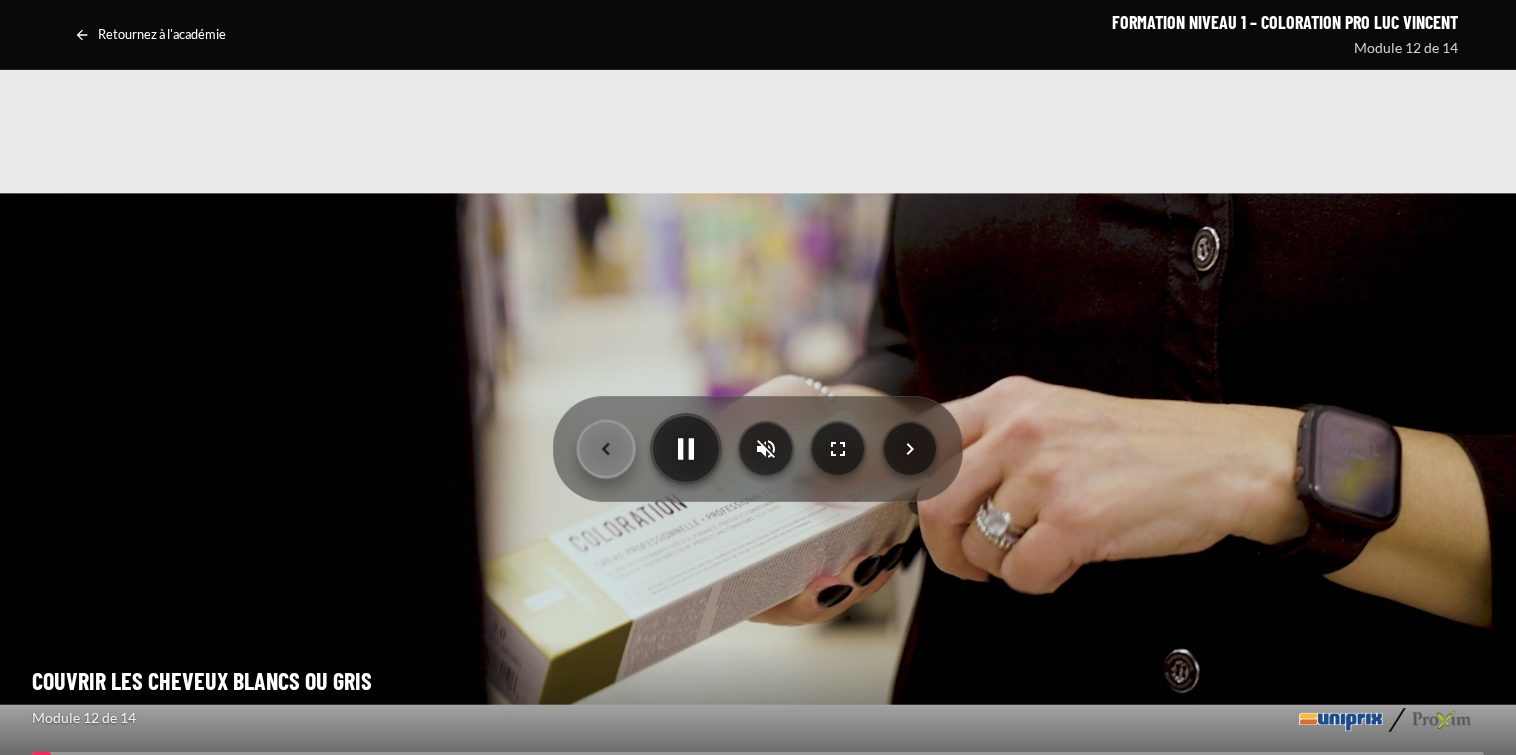 click 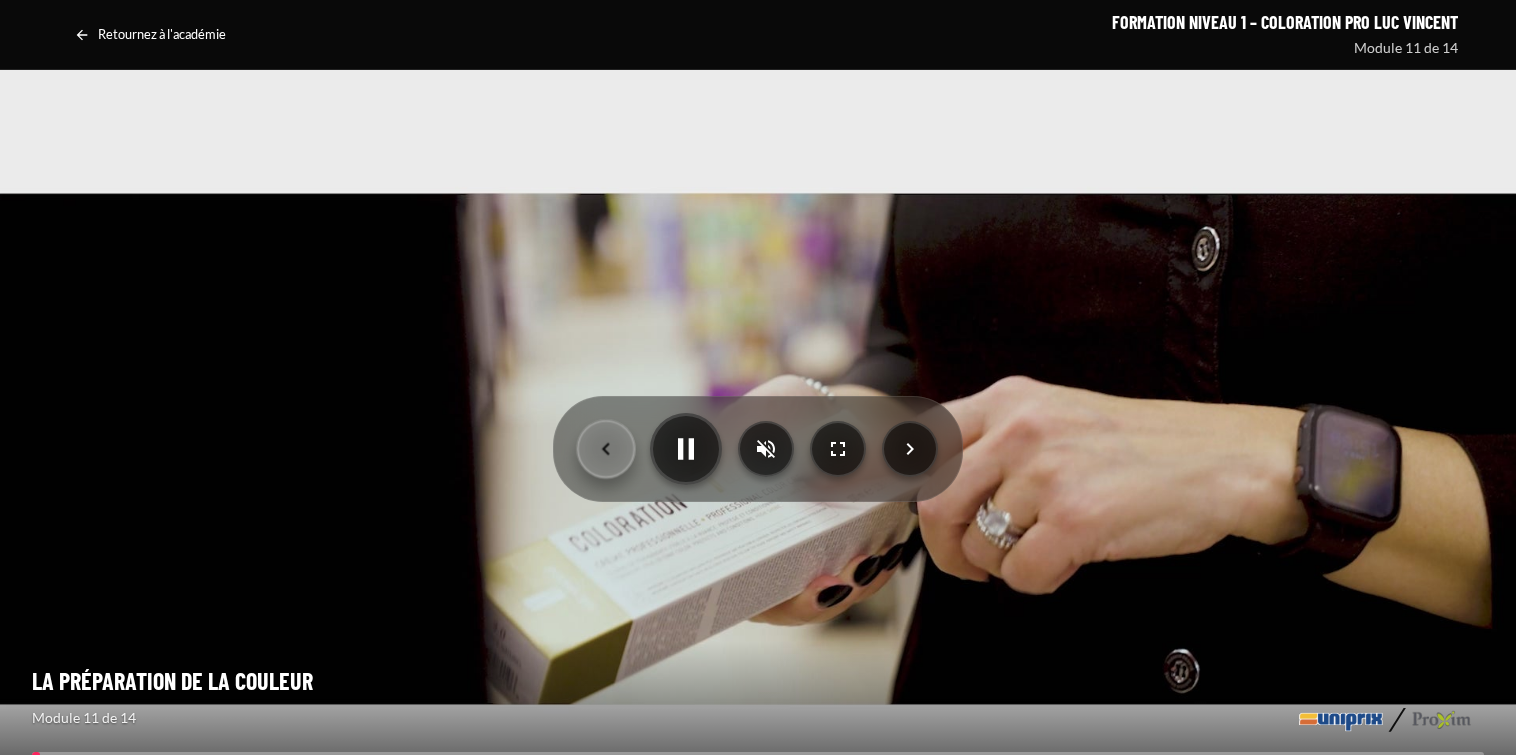 click 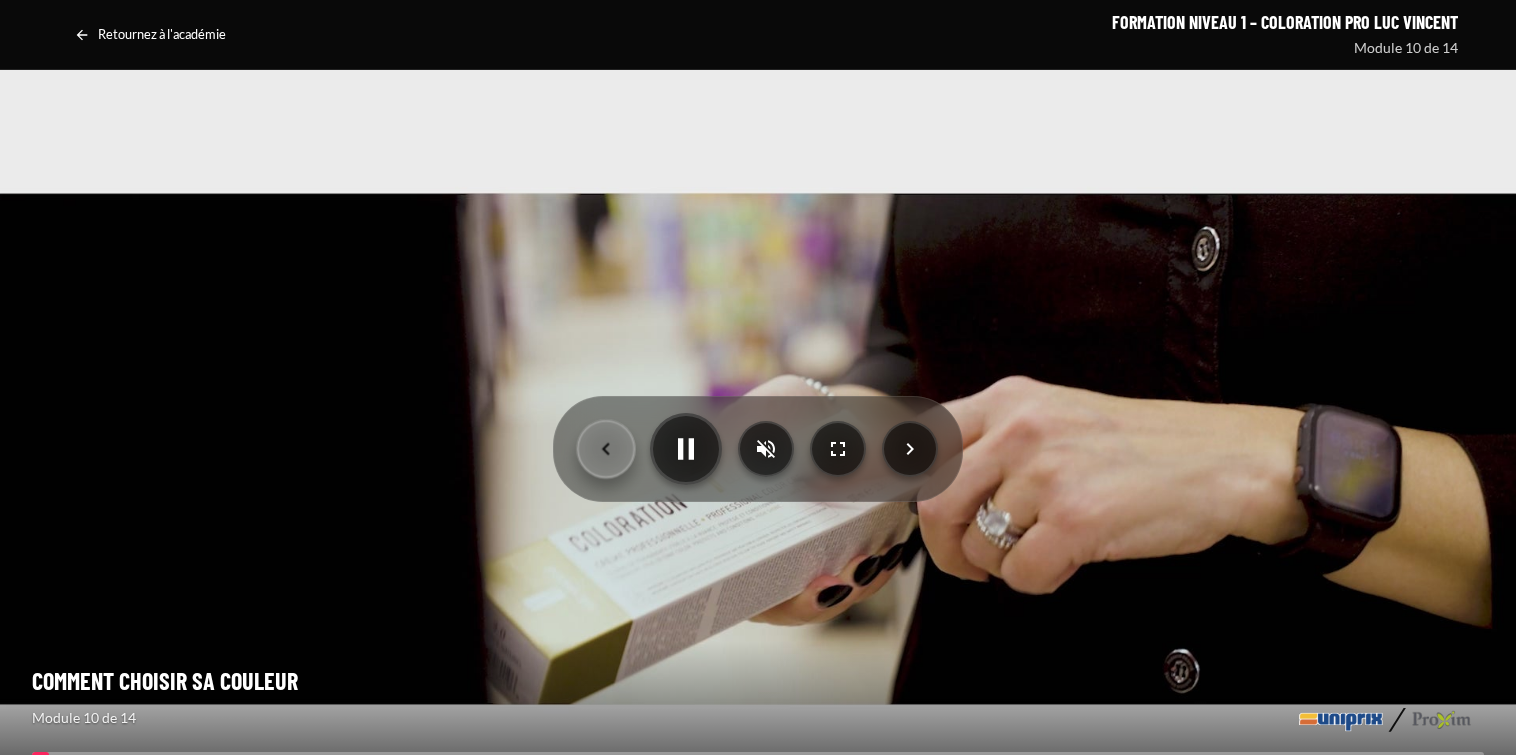 click 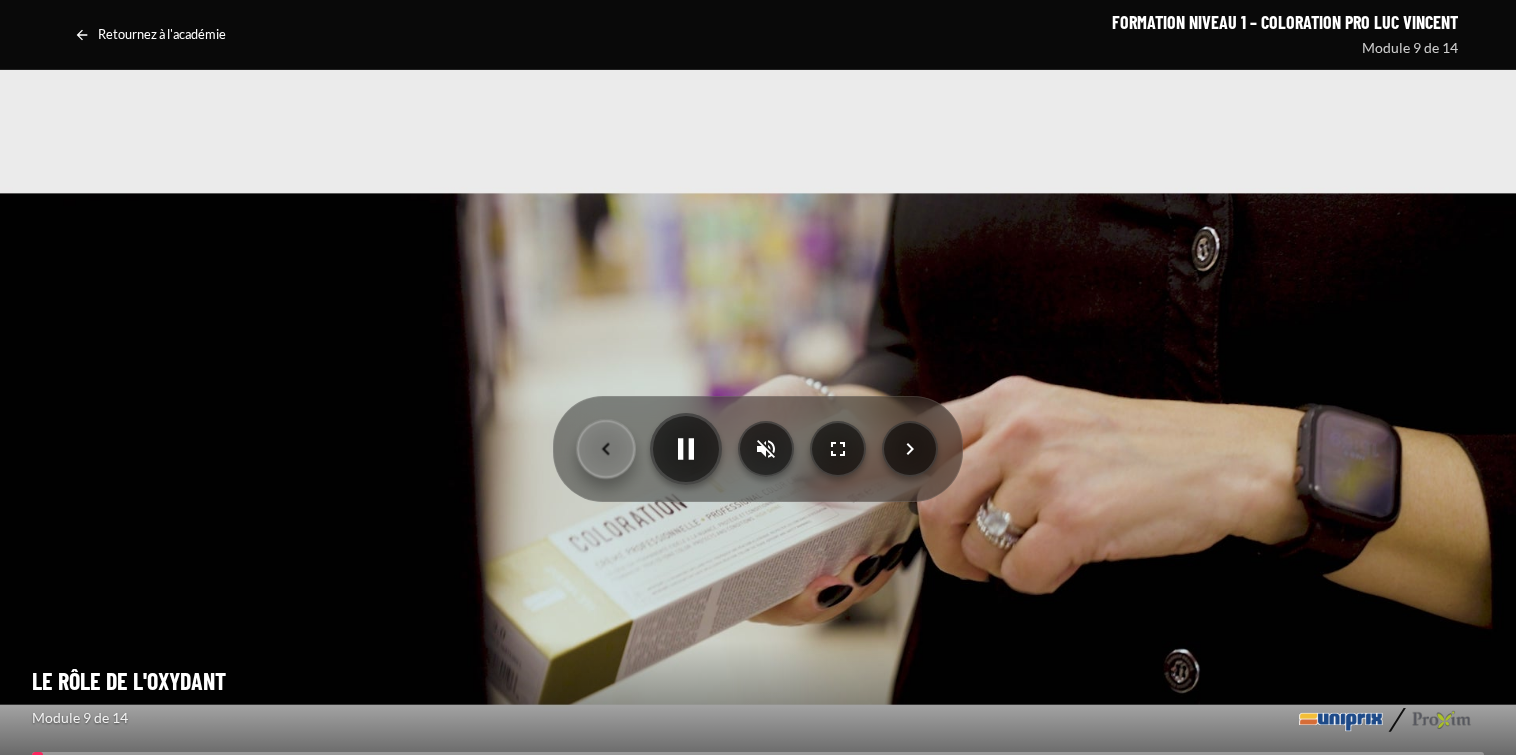 click 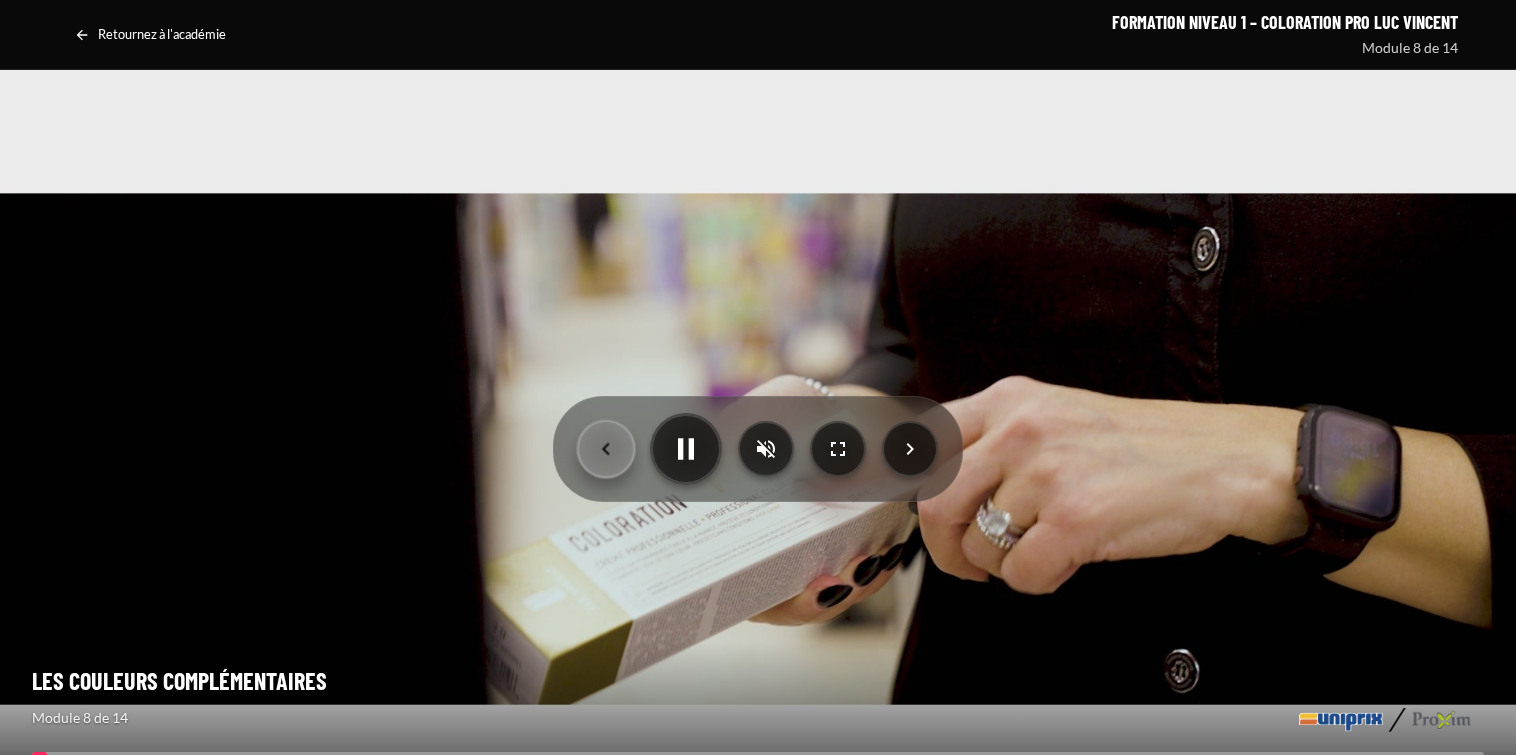 click 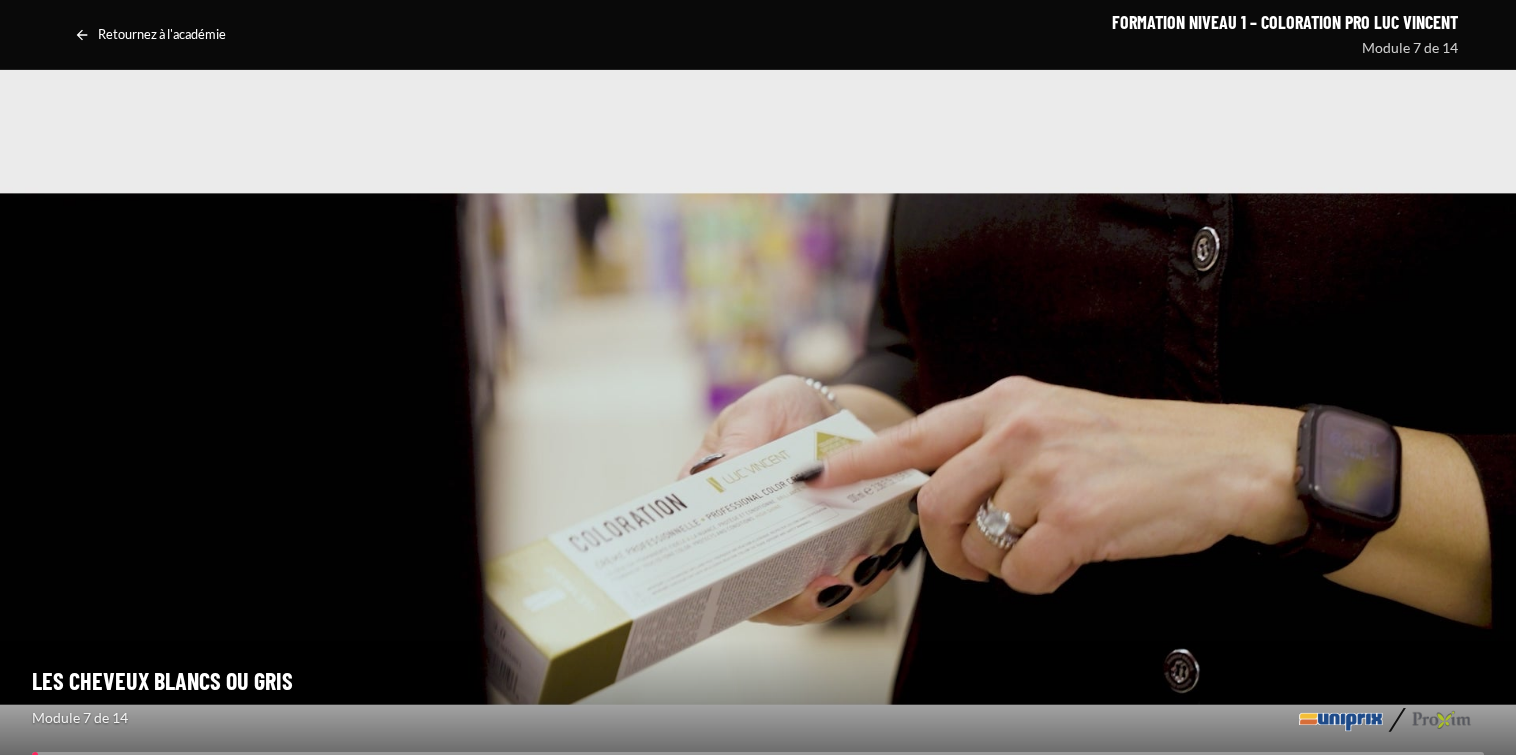 click 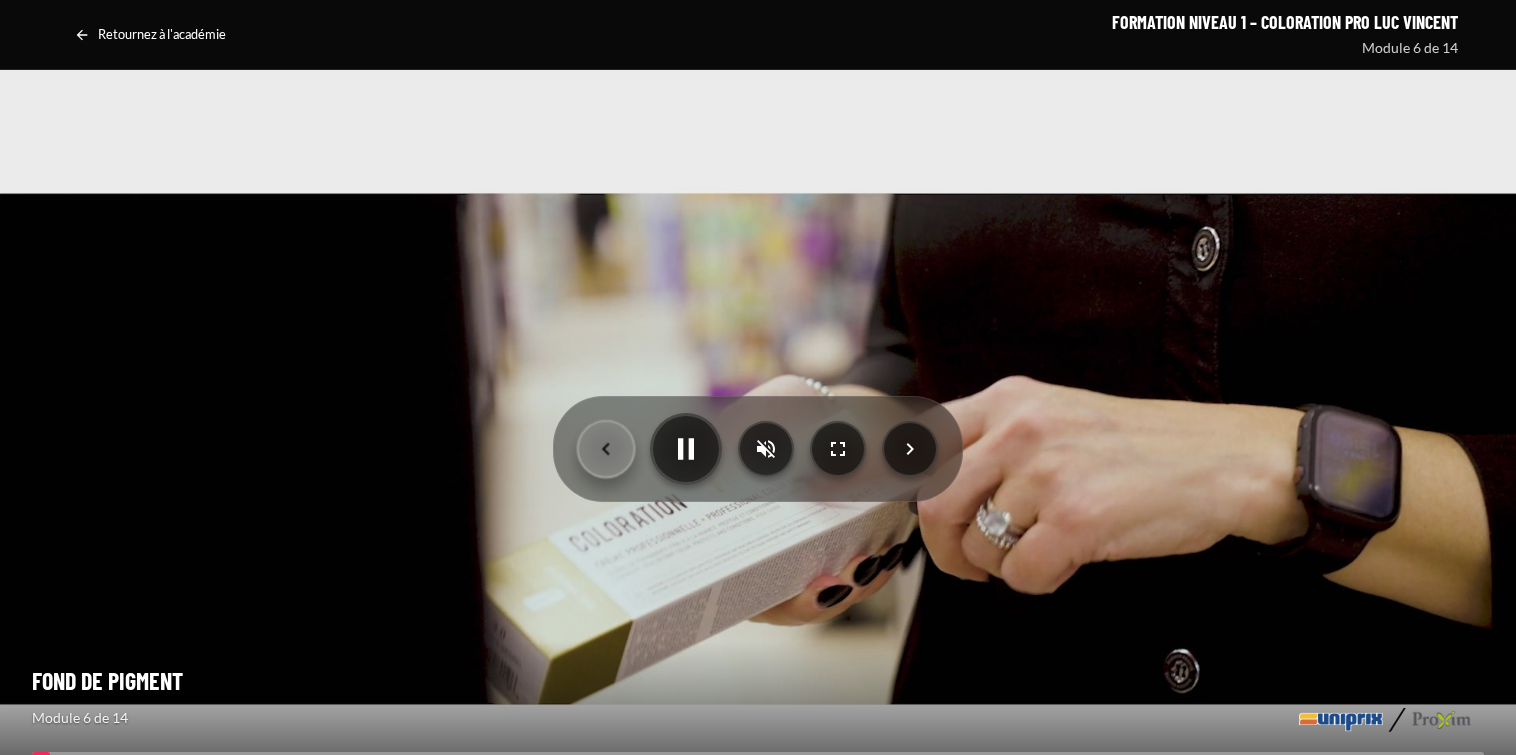 click 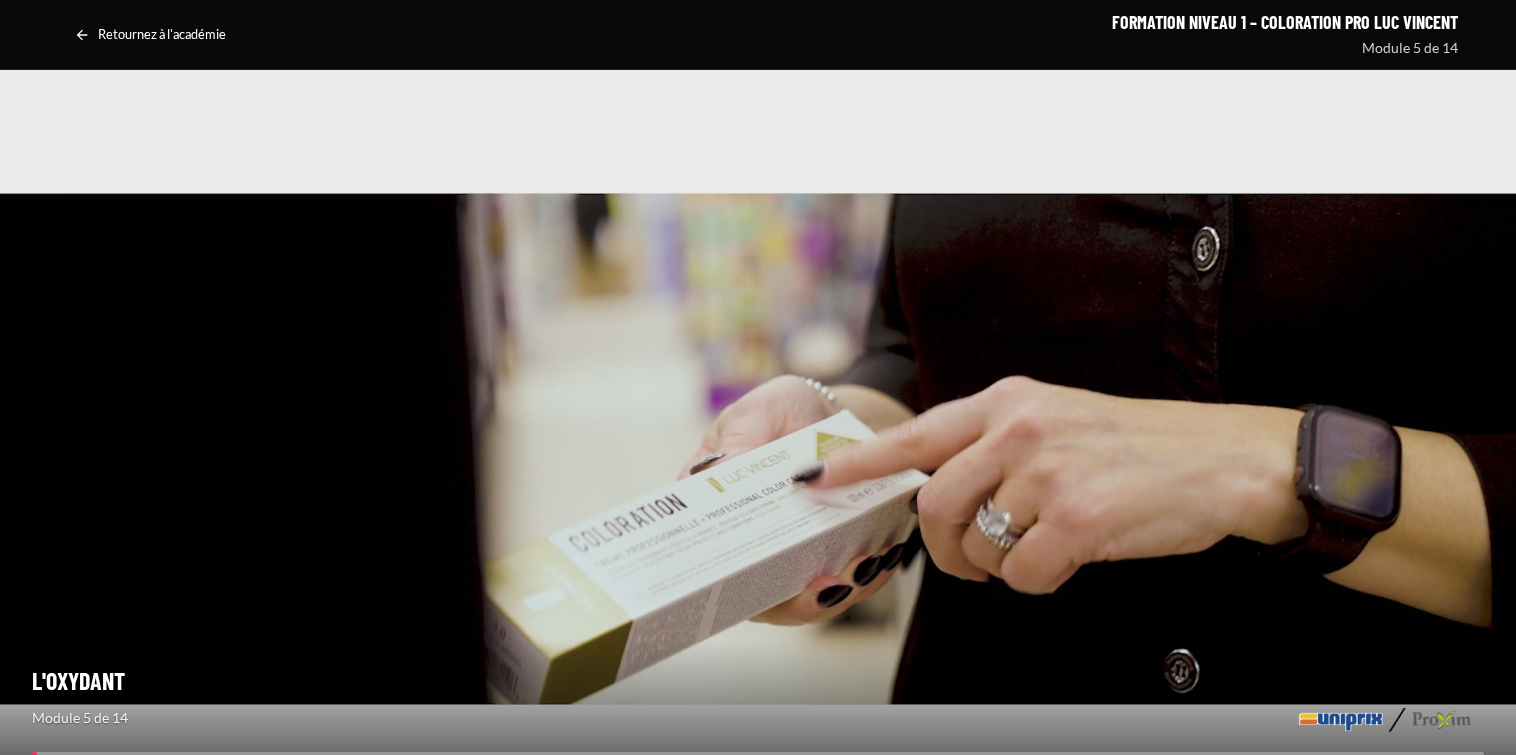 click 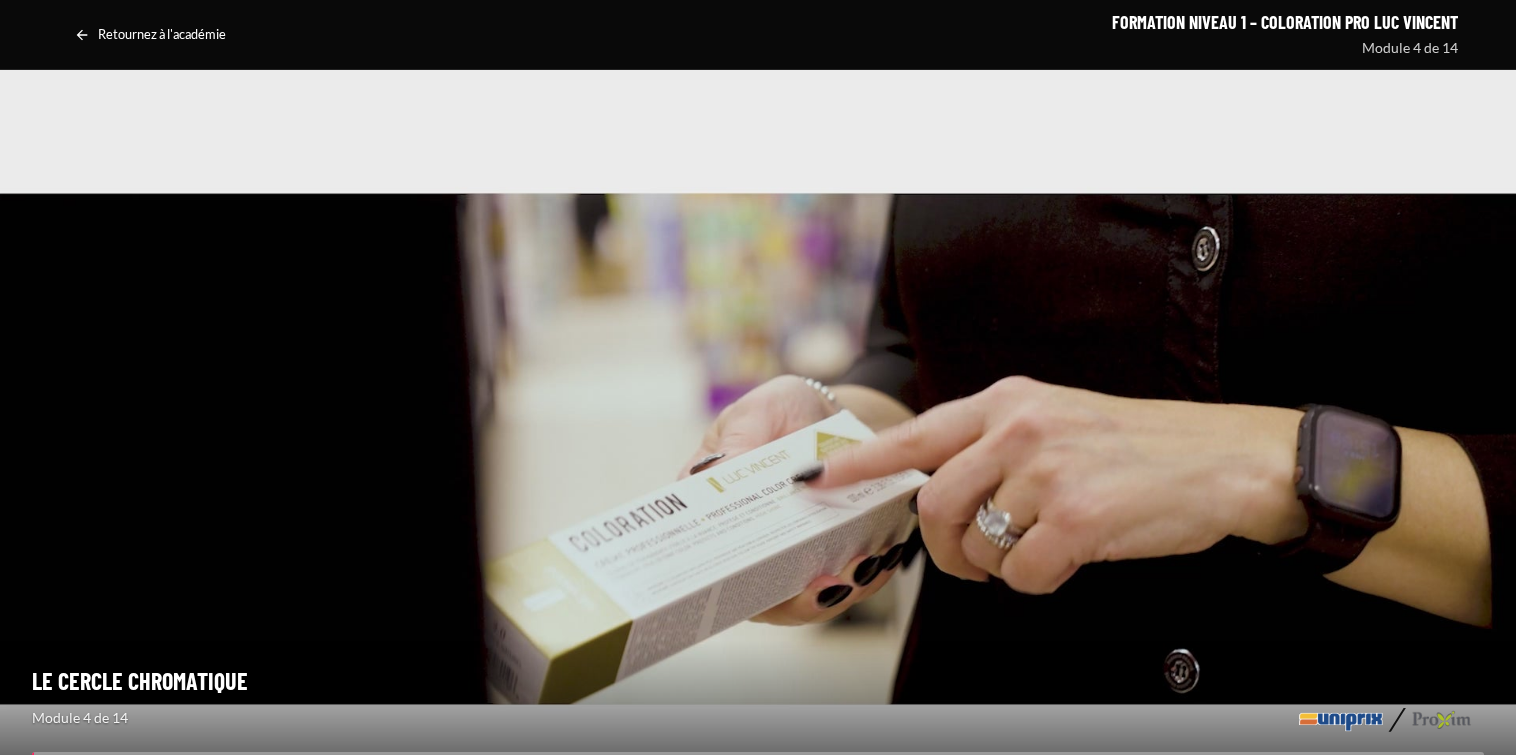 click 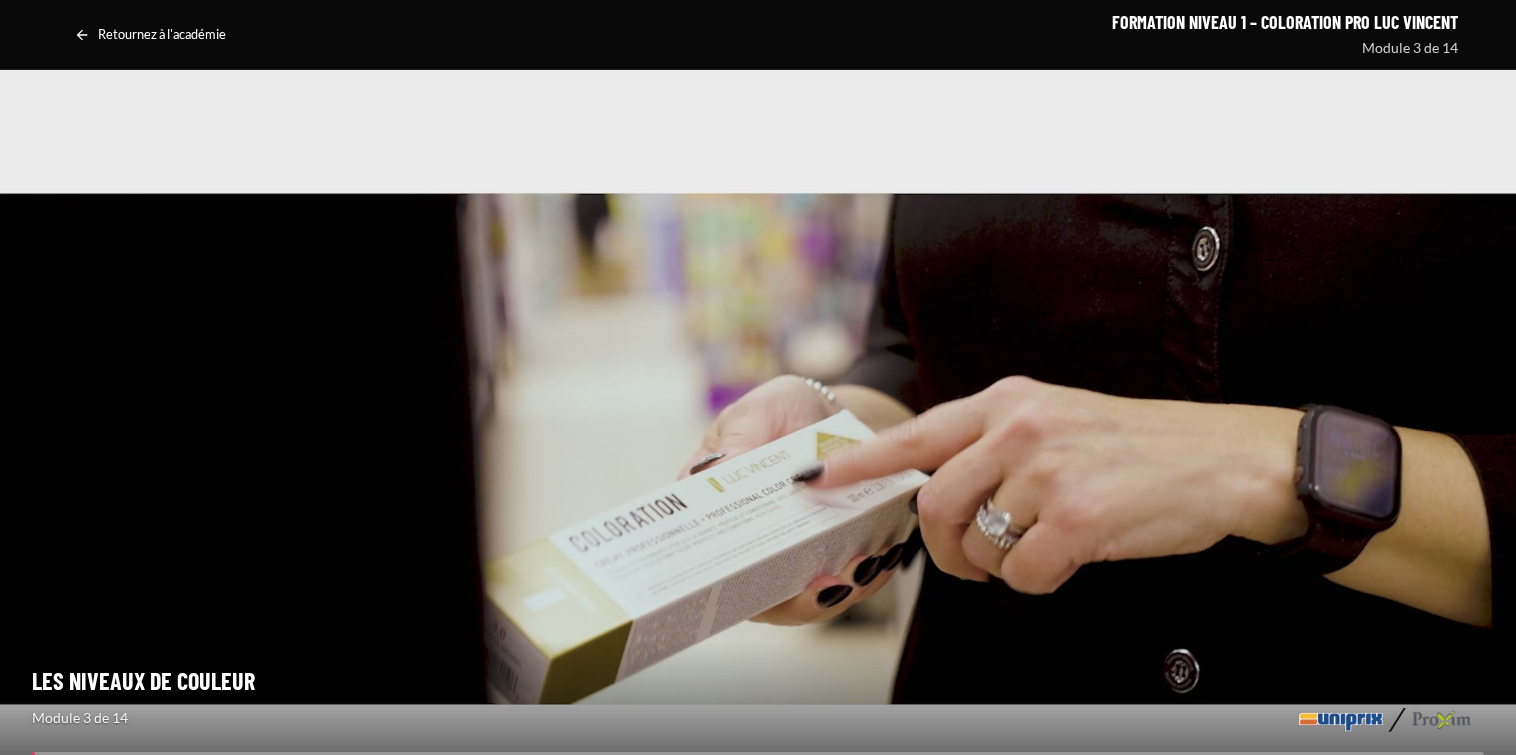click 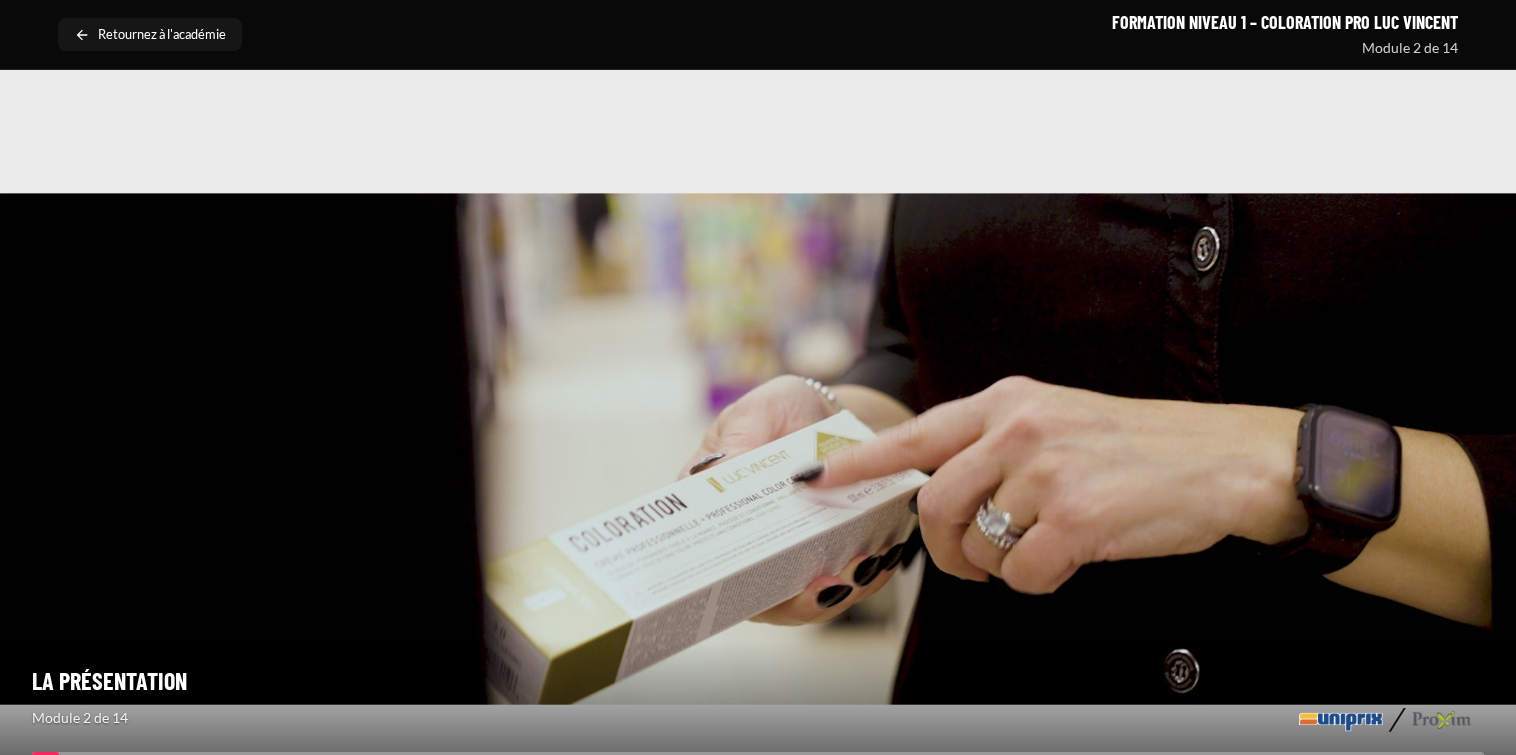 click 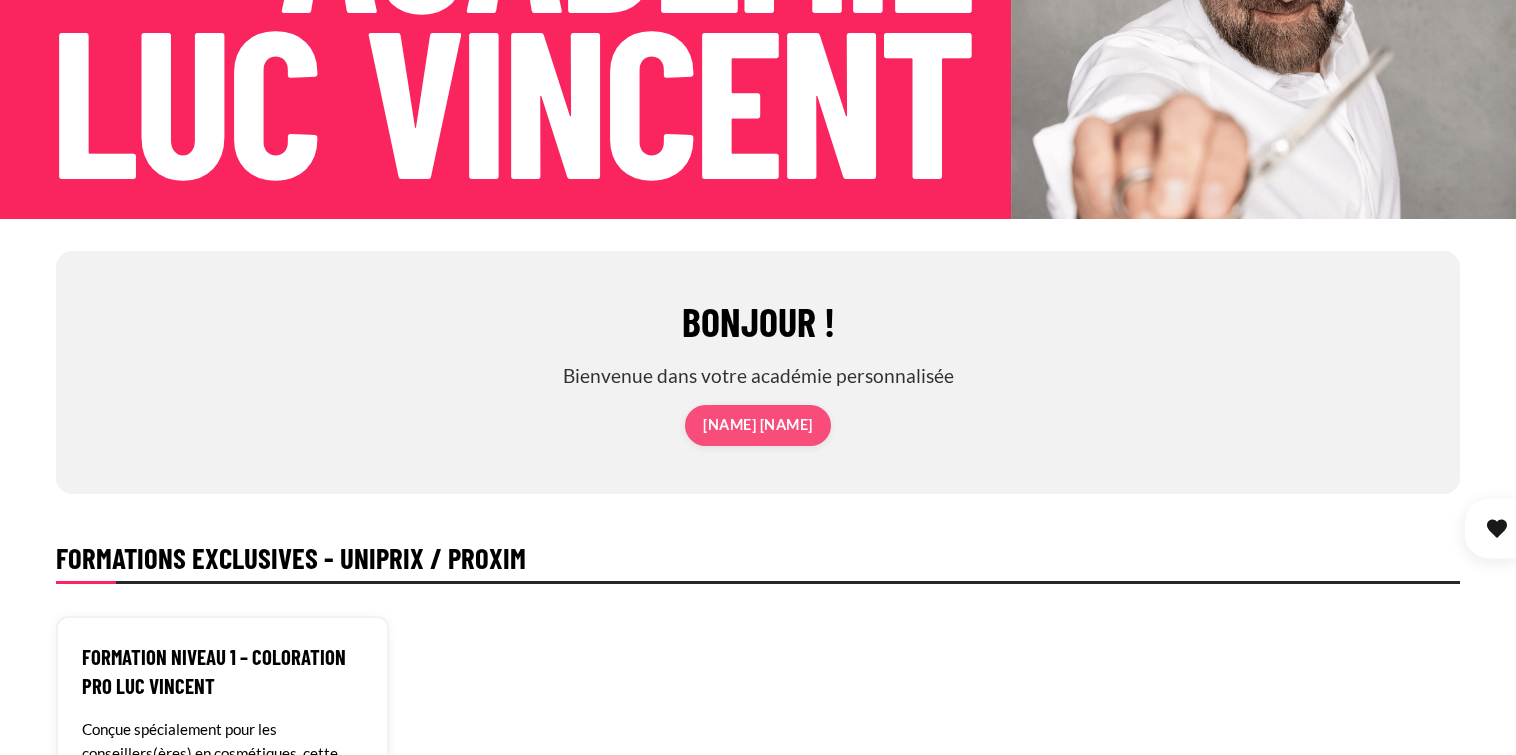 scroll, scrollTop: 300, scrollLeft: 0, axis: vertical 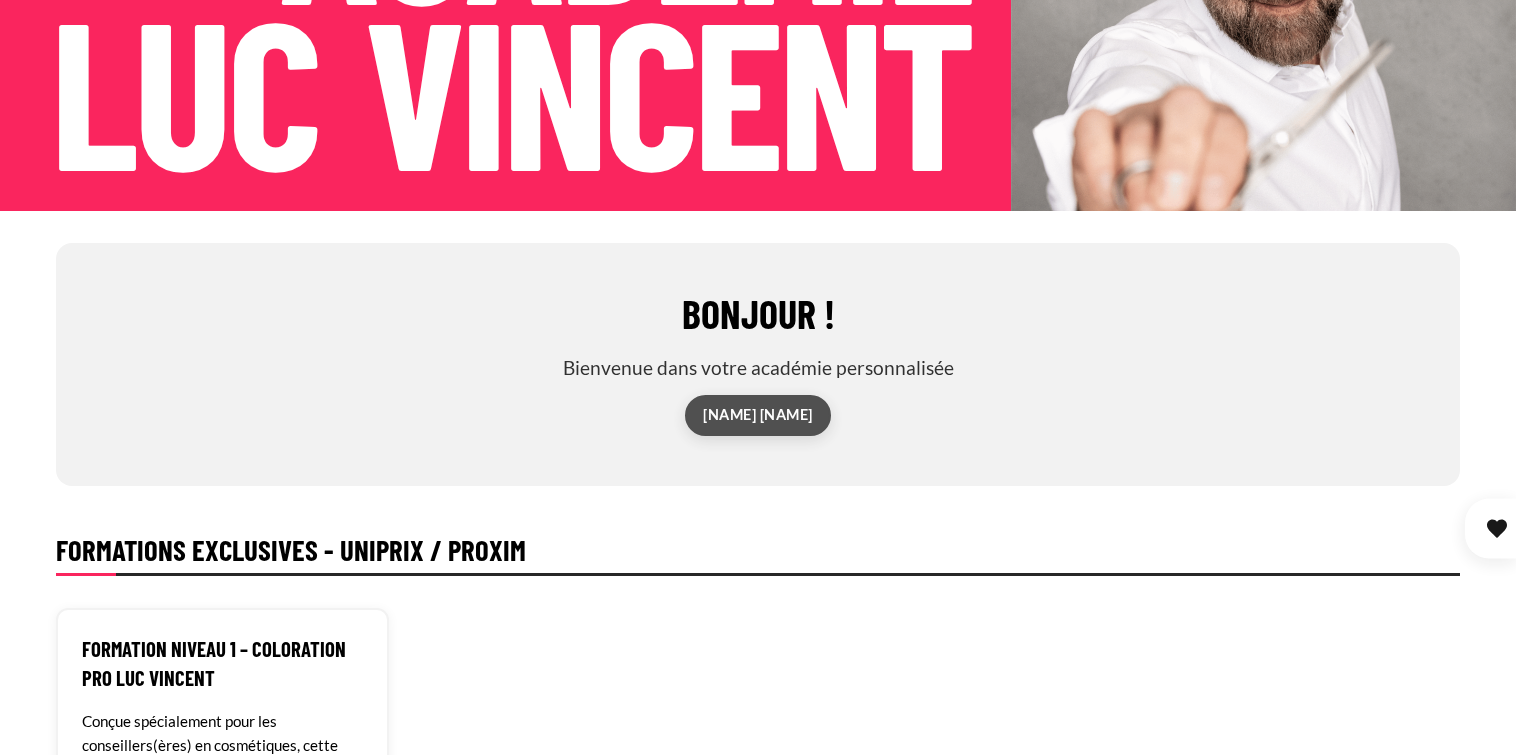 click on "[NAME] [NAME]" at bounding box center (758, 415) 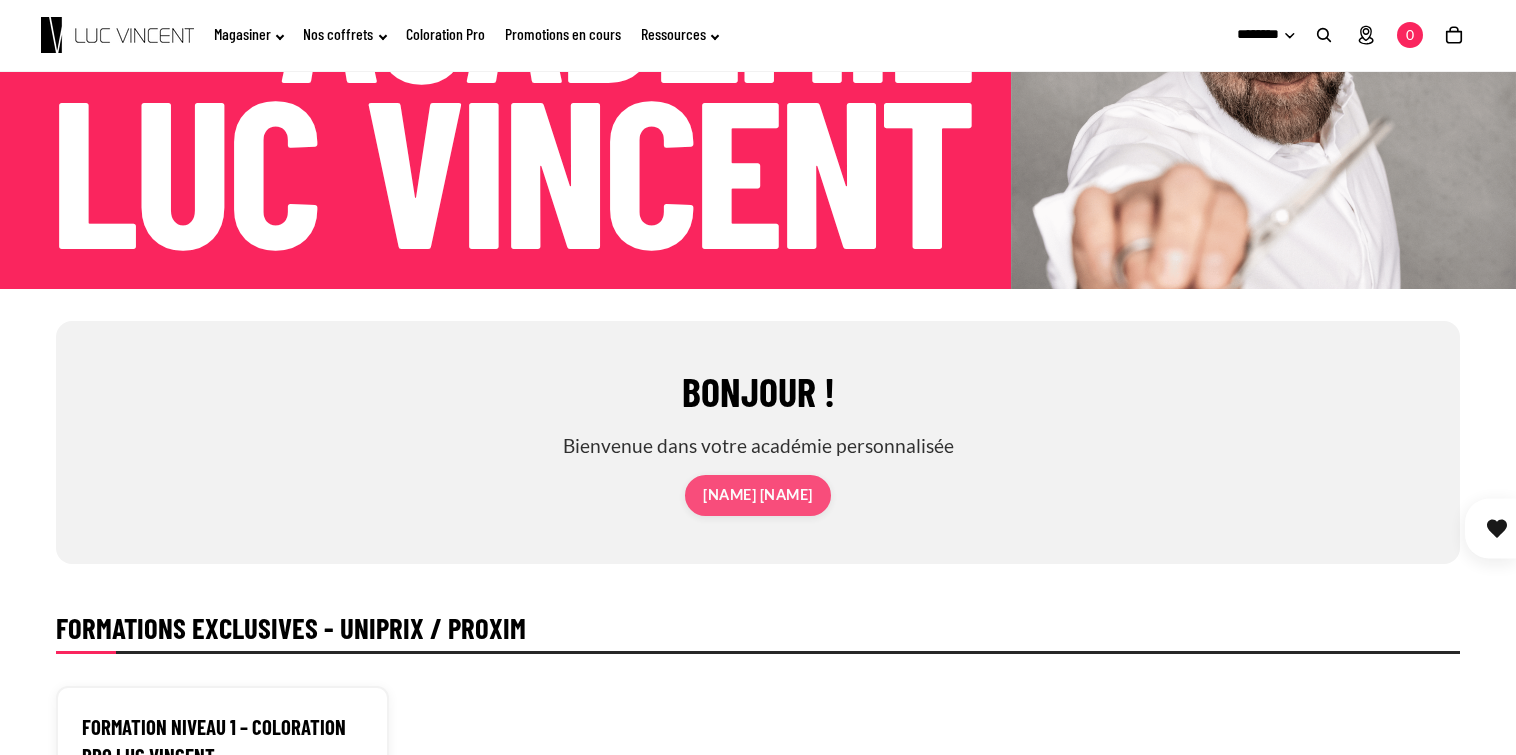 scroll, scrollTop: 0, scrollLeft: 0, axis: both 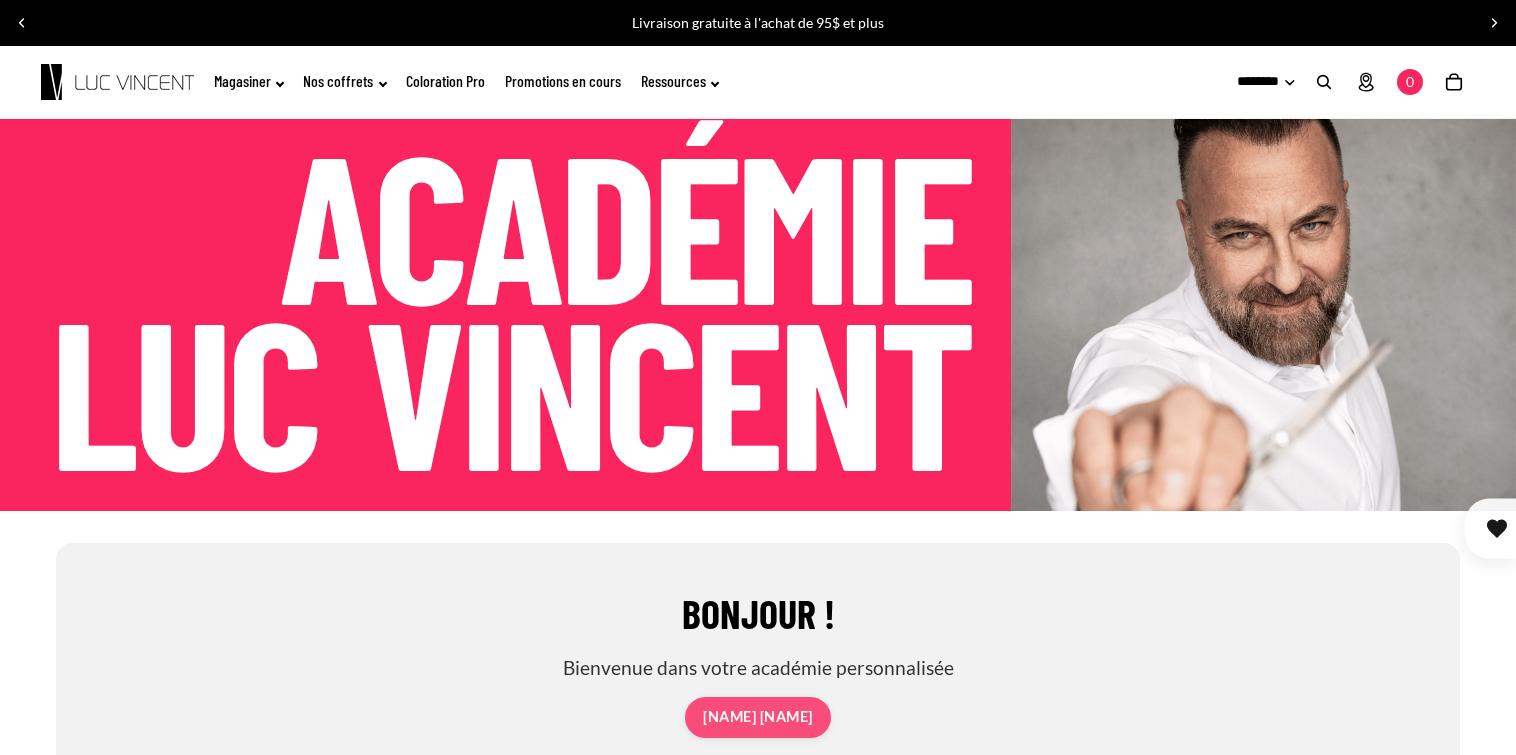 click at bounding box center (117, 82) 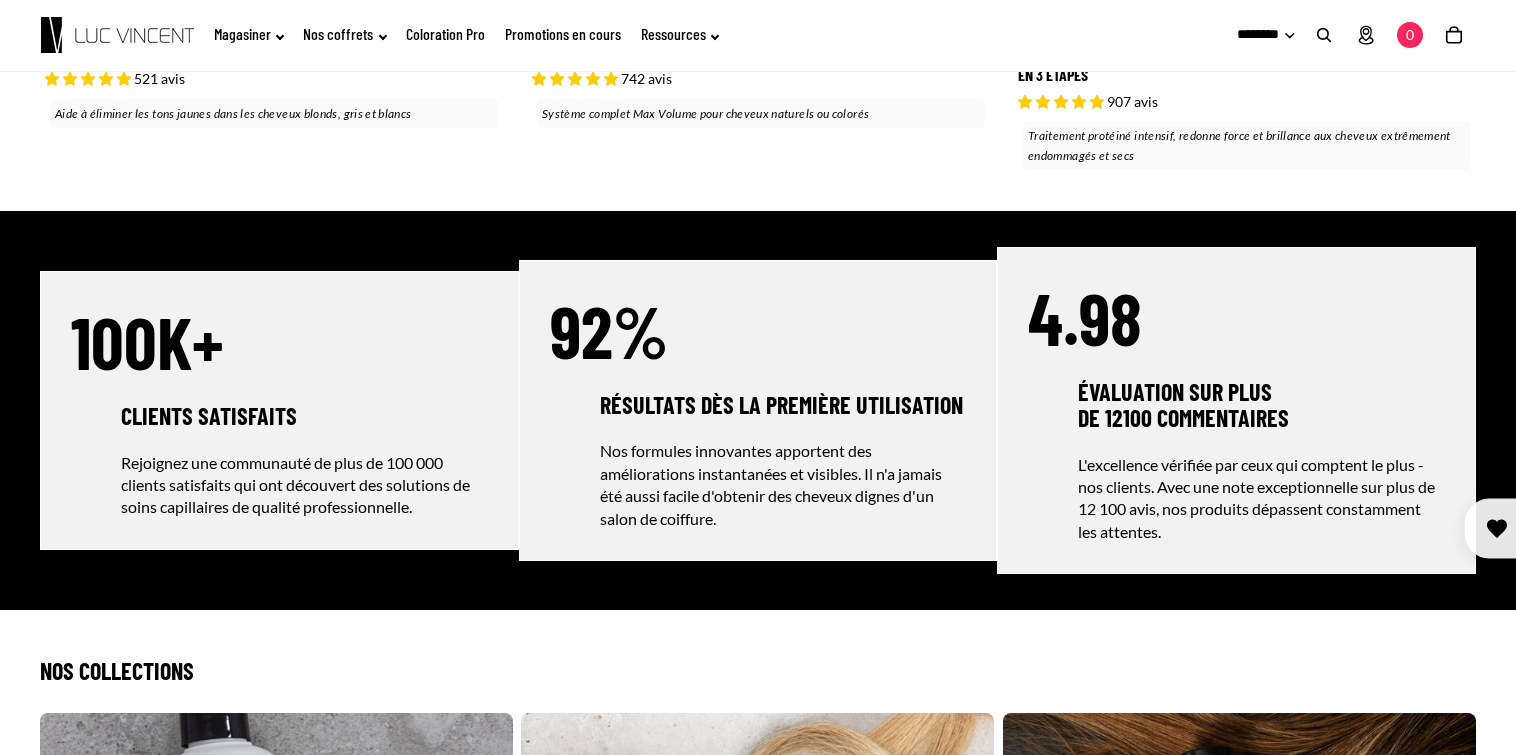 scroll, scrollTop: 160, scrollLeft: 0, axis: vertical 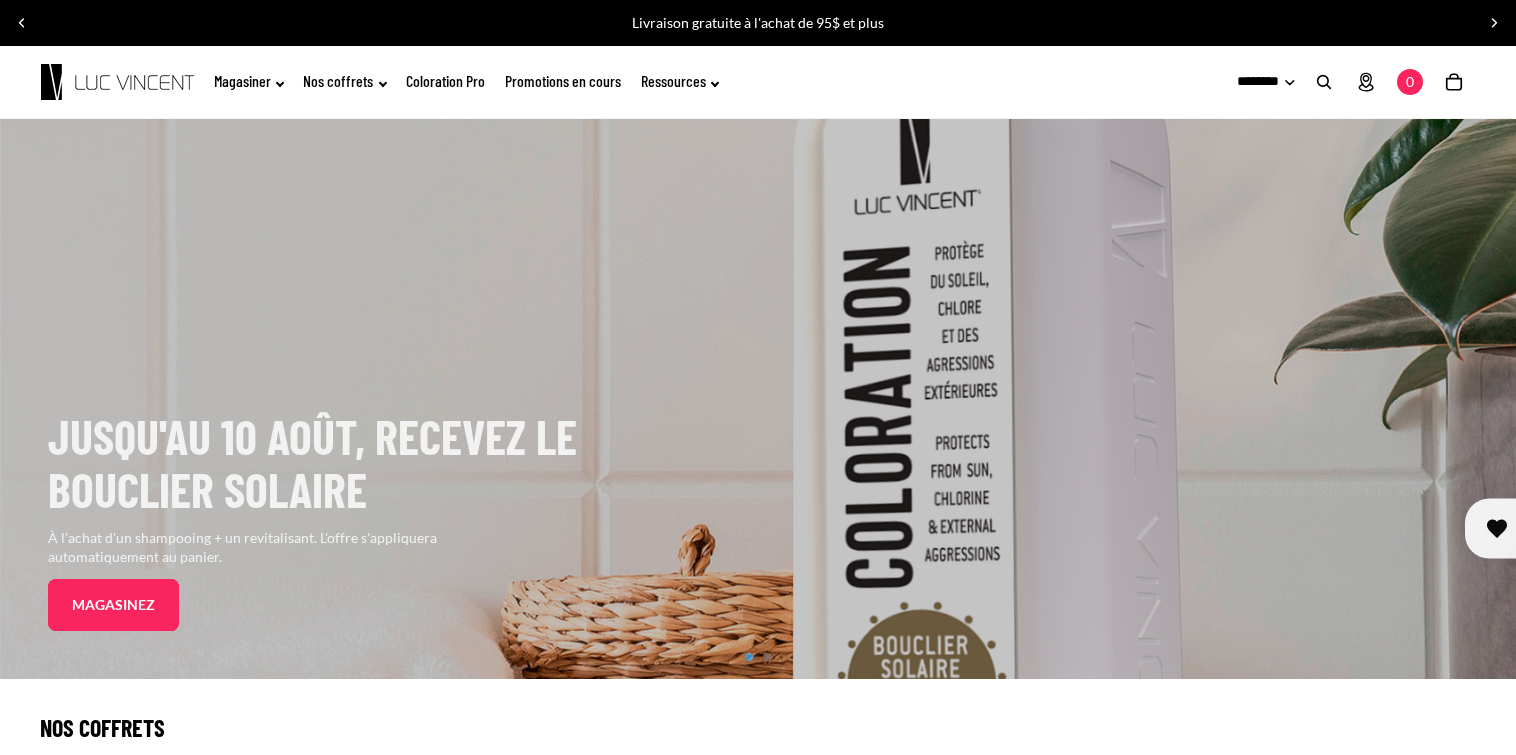 click on "🎁 Jusqu'au 10 août, profitez du  Bouclier Solaire  à l'achat d'un shampooing + revitalisant
🎁 Jusqu'au 10 août, profitez du Bouclier Solaire à l'achat d'un shampooing + revitalisant
Aucune interruption de service malgré la menace de grève des postes.
Aucune interruption de service malgré la menace de grève des postes.
Livraison gratuite à l'achat de 95$ et plus
Livraison gratuite à l'achat de 95$ et plus" at bounding box center (758, 23) 